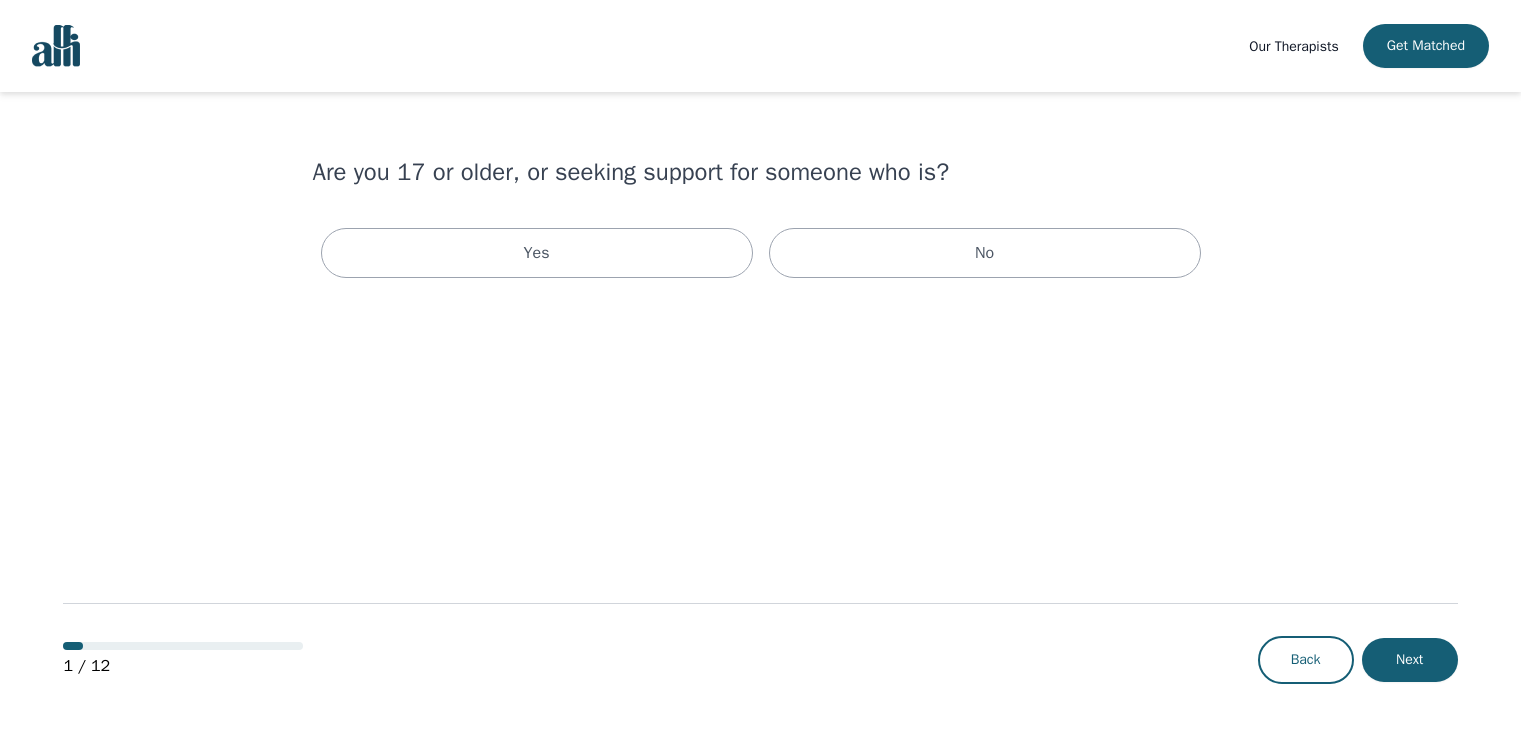 scroll, scrollTop: 0, scrollLeft: 0, axis: both 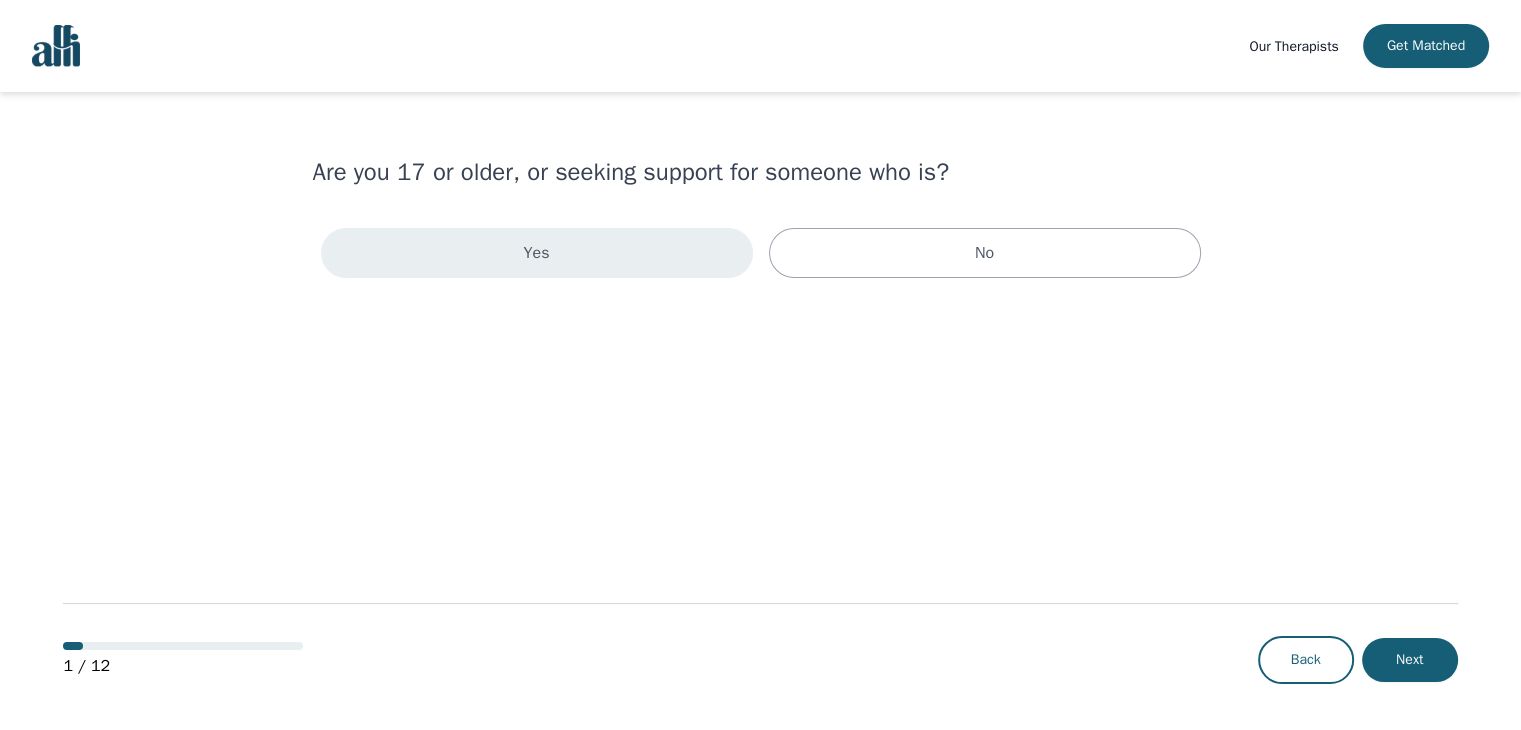 click on "Yes" at bounding box center (537, 253) 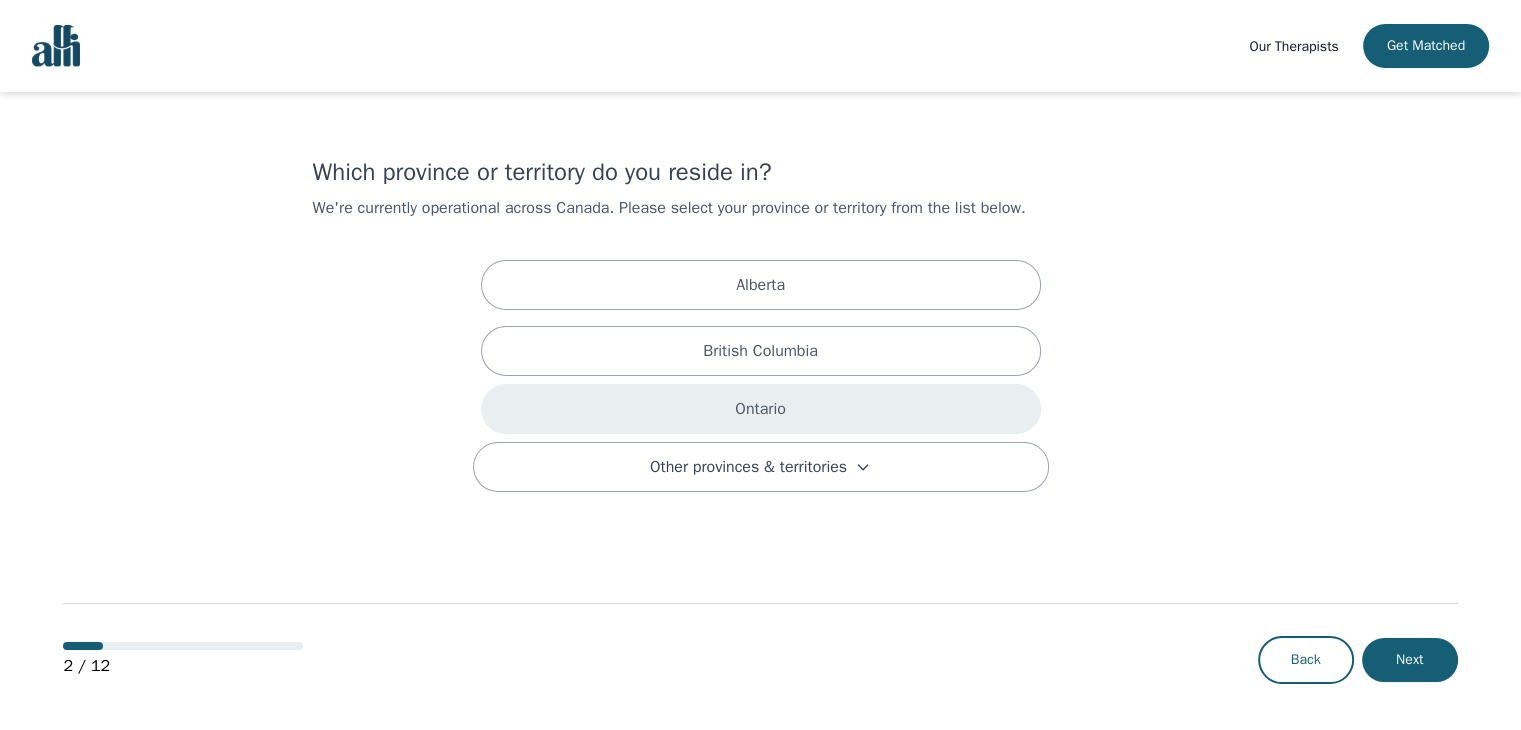 click on "Ontario" at bounding box center (761, 409) 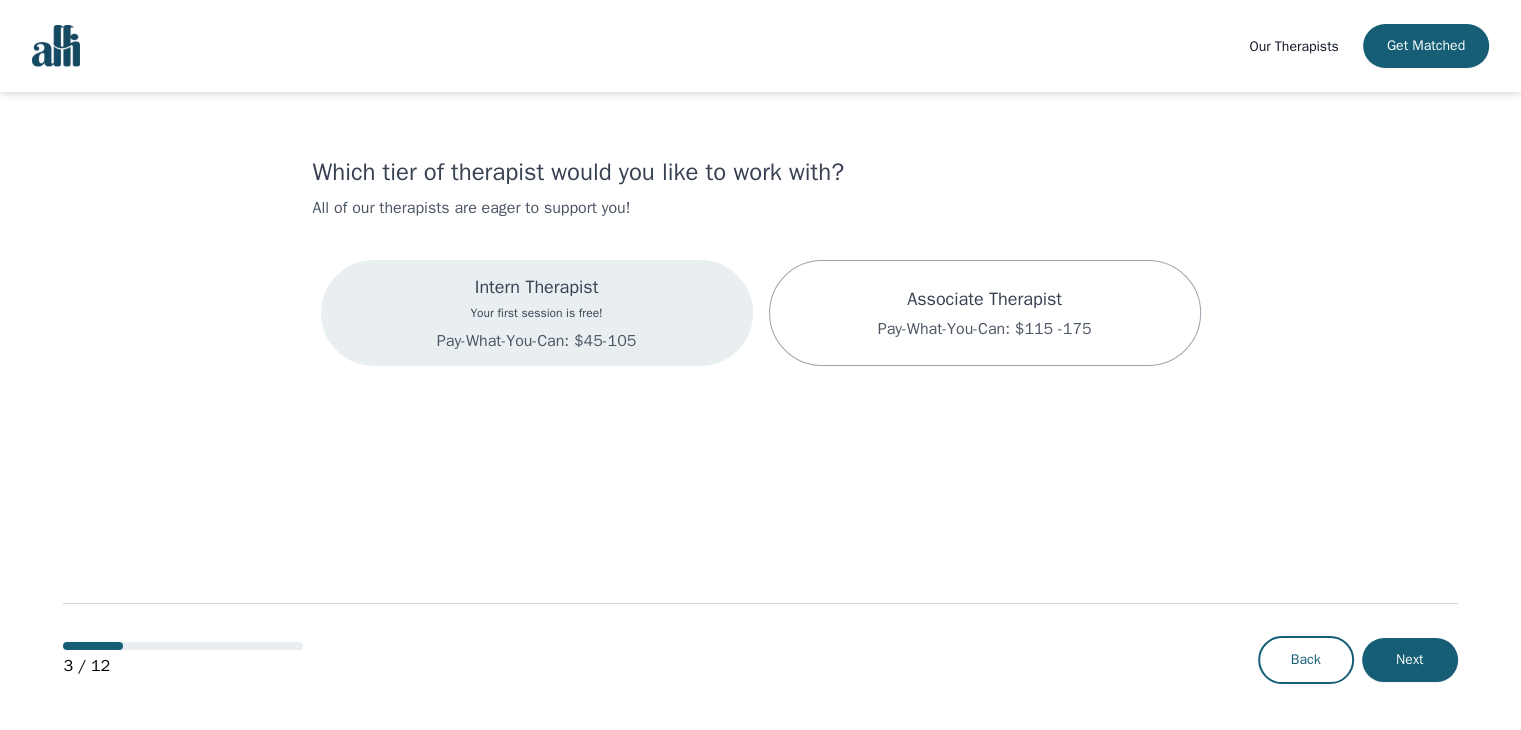click on "Pay-What-You-Can: $45-105" at bounding box center [536, 341] 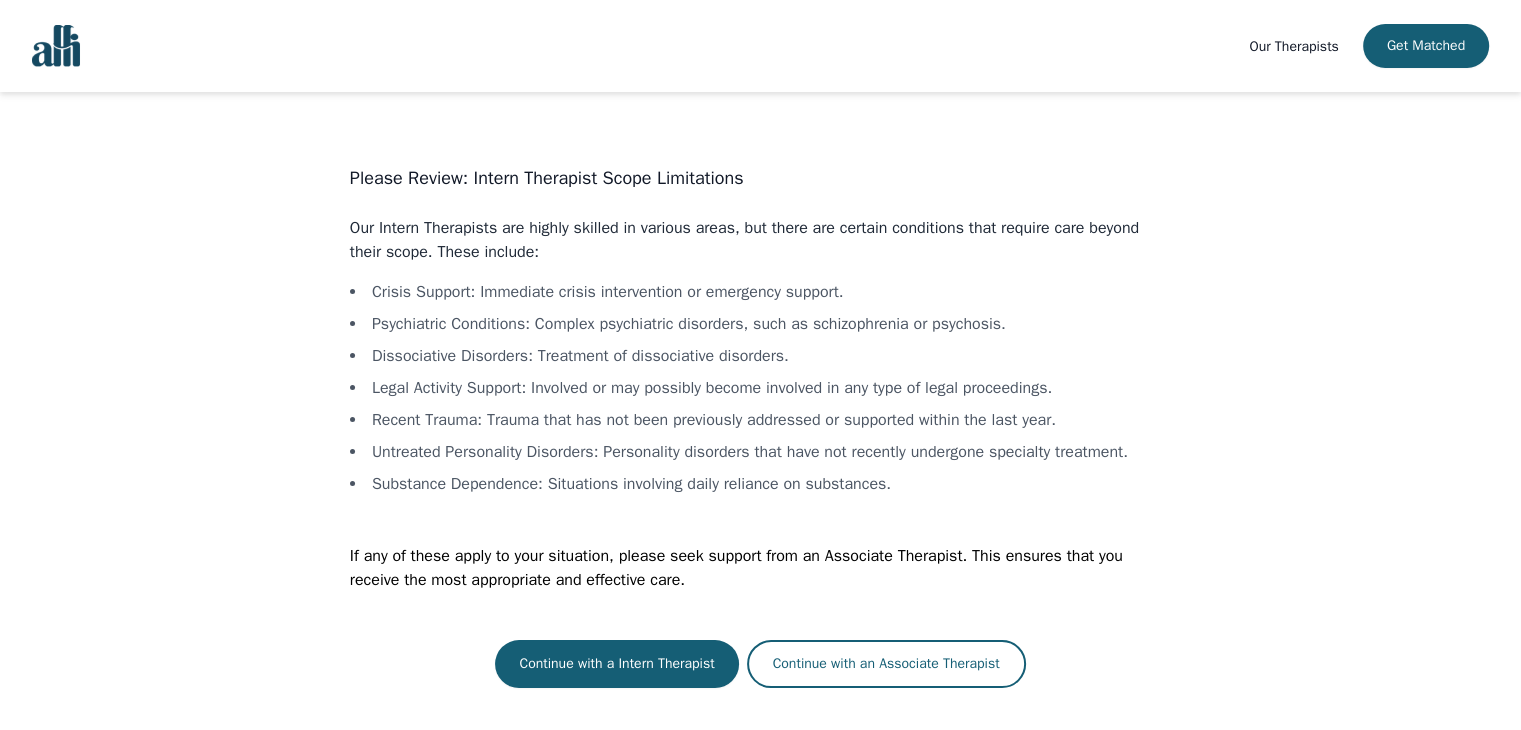 scroll, scrollTop: 2, scrollLeft: 0, axis: vertical 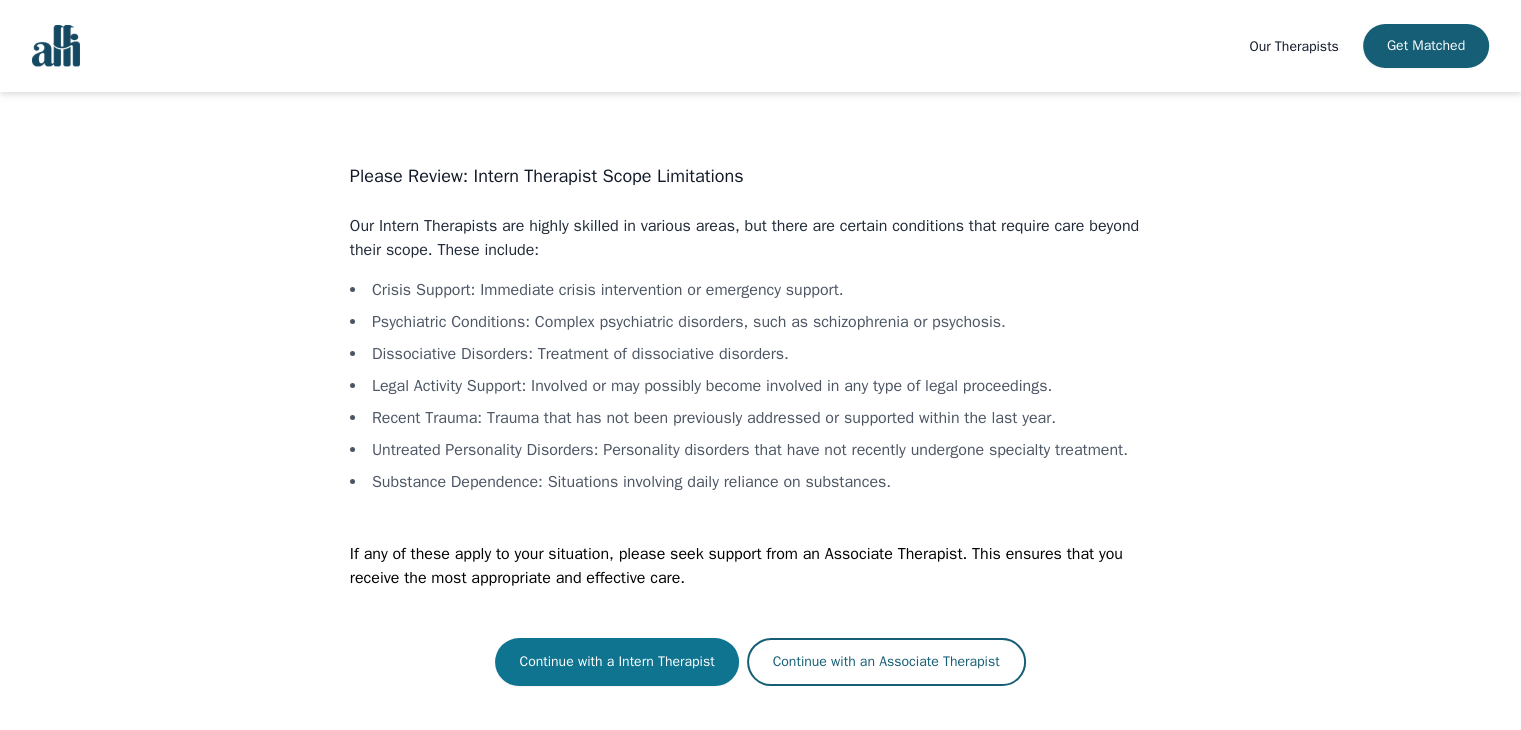 click on "Continue with a Intern Therapist" at bounding box center (616, 662) 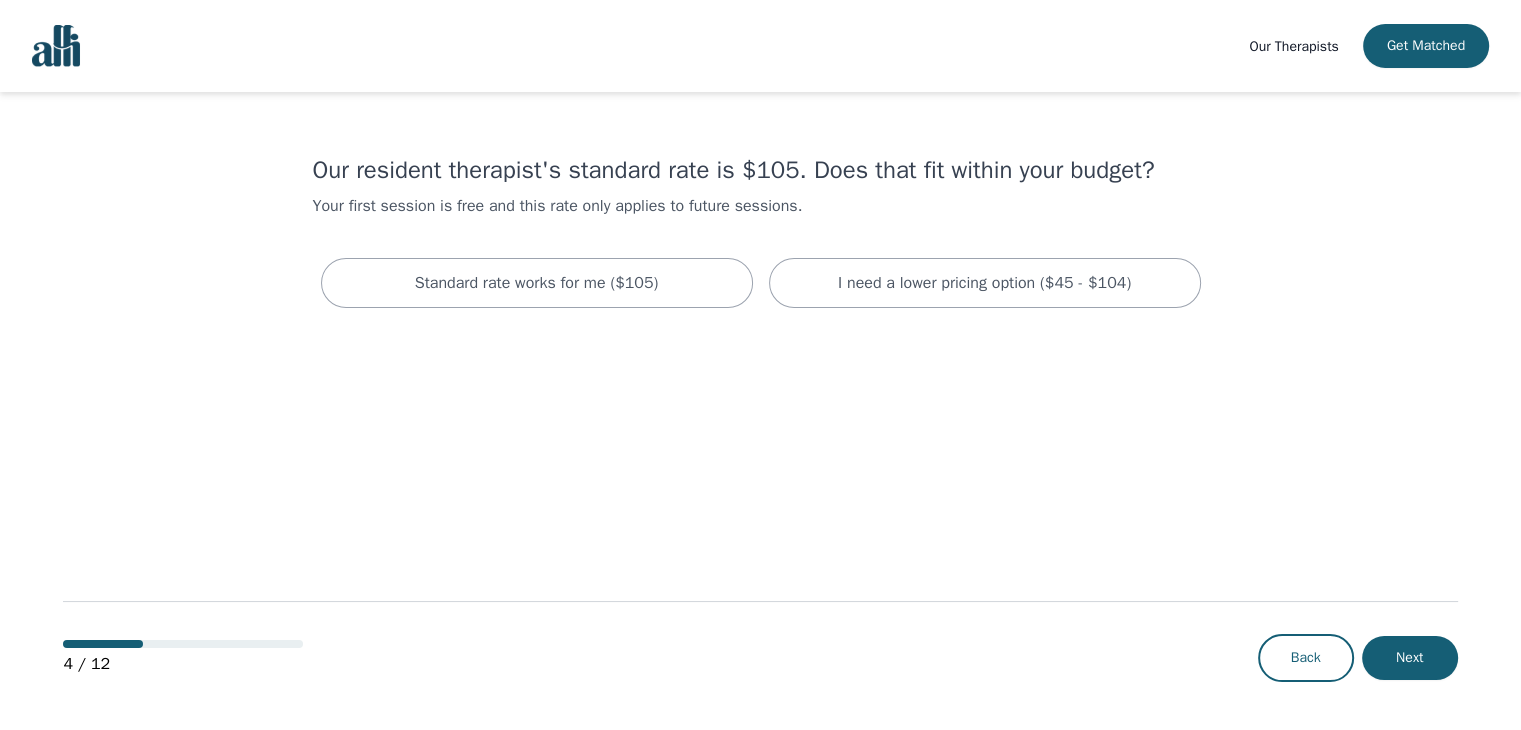 scroll, scrollTop: 0, scrollLeft: 0, axis: both 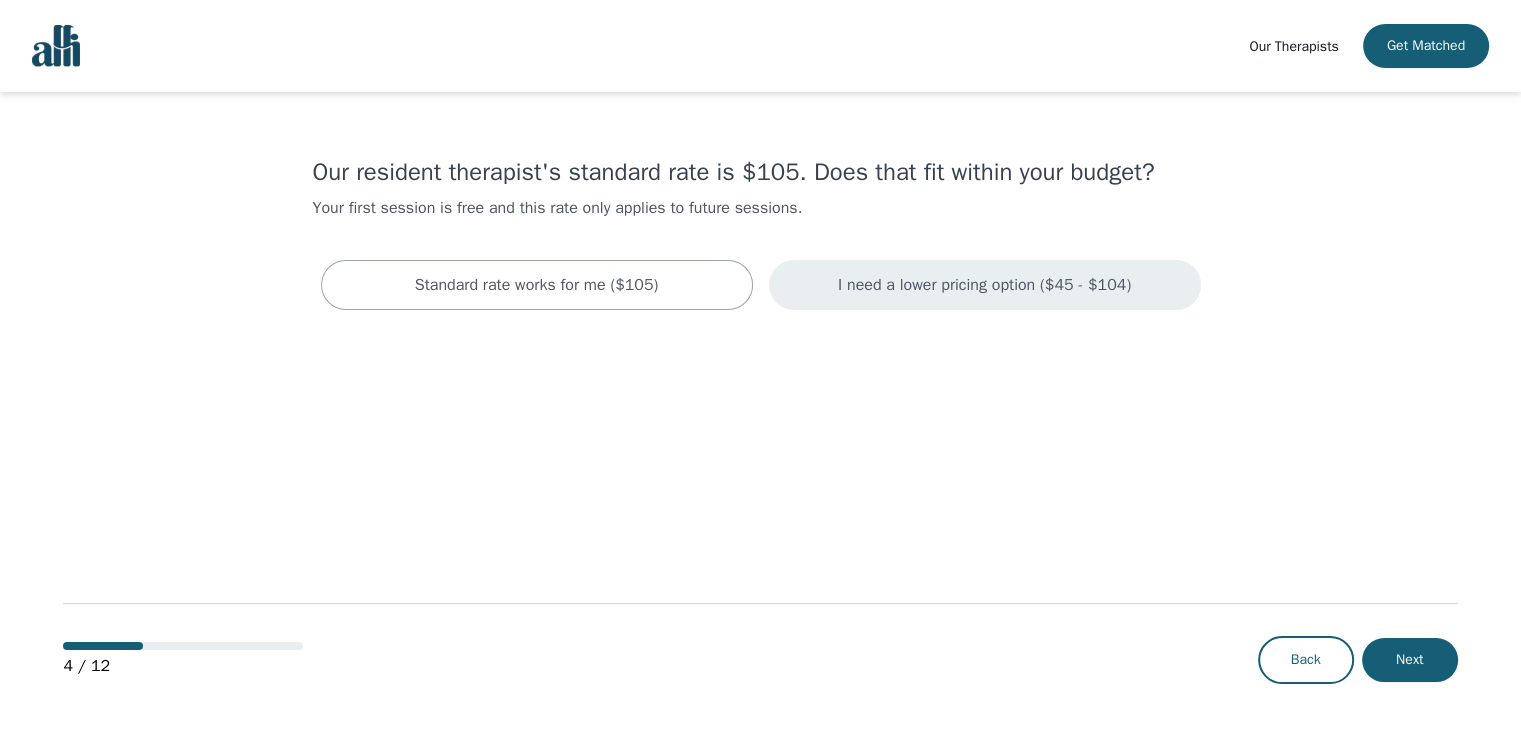 click on "I need a lower pricing option ($45 - $104)" at bounding box center (984, 285) 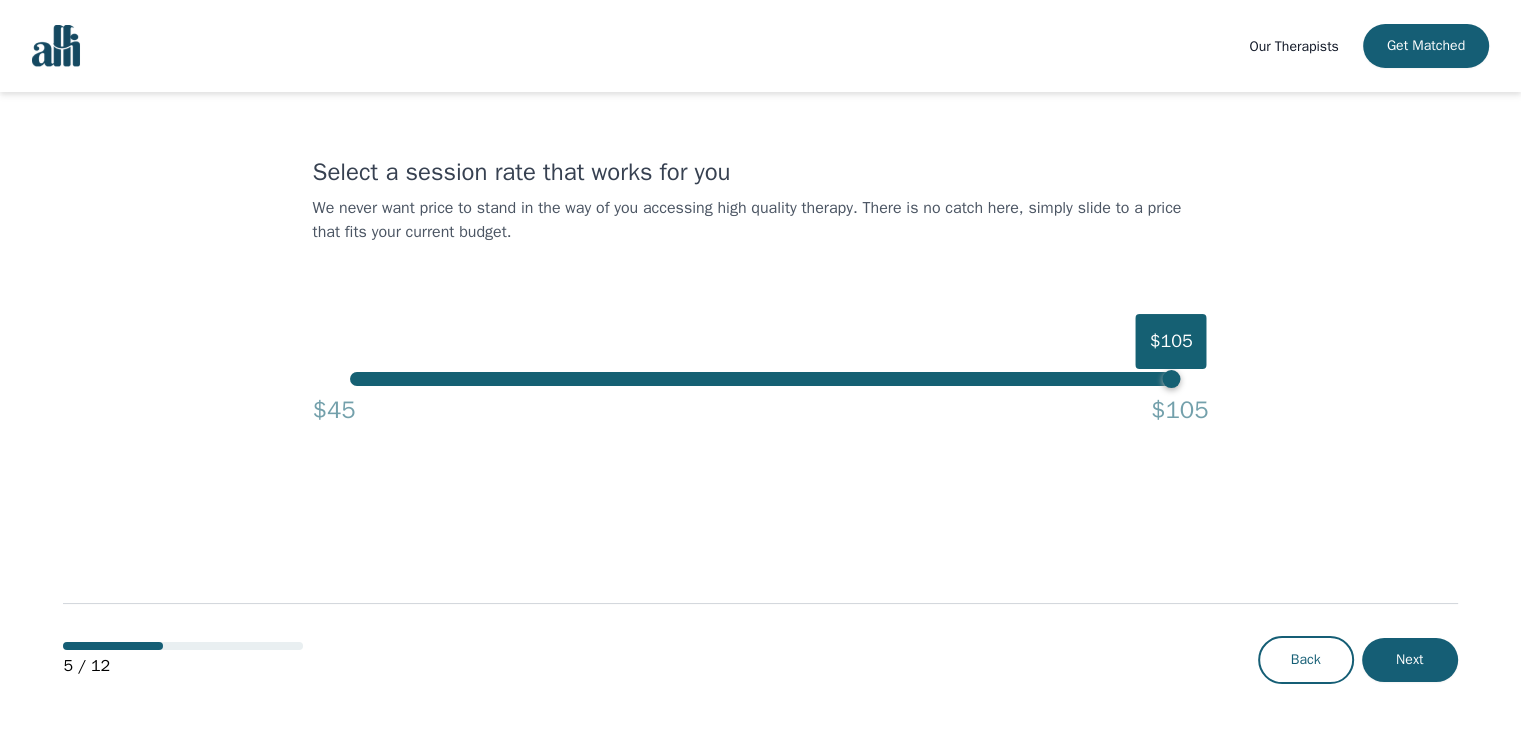 click on "$105" at bounding box center (760, 379) 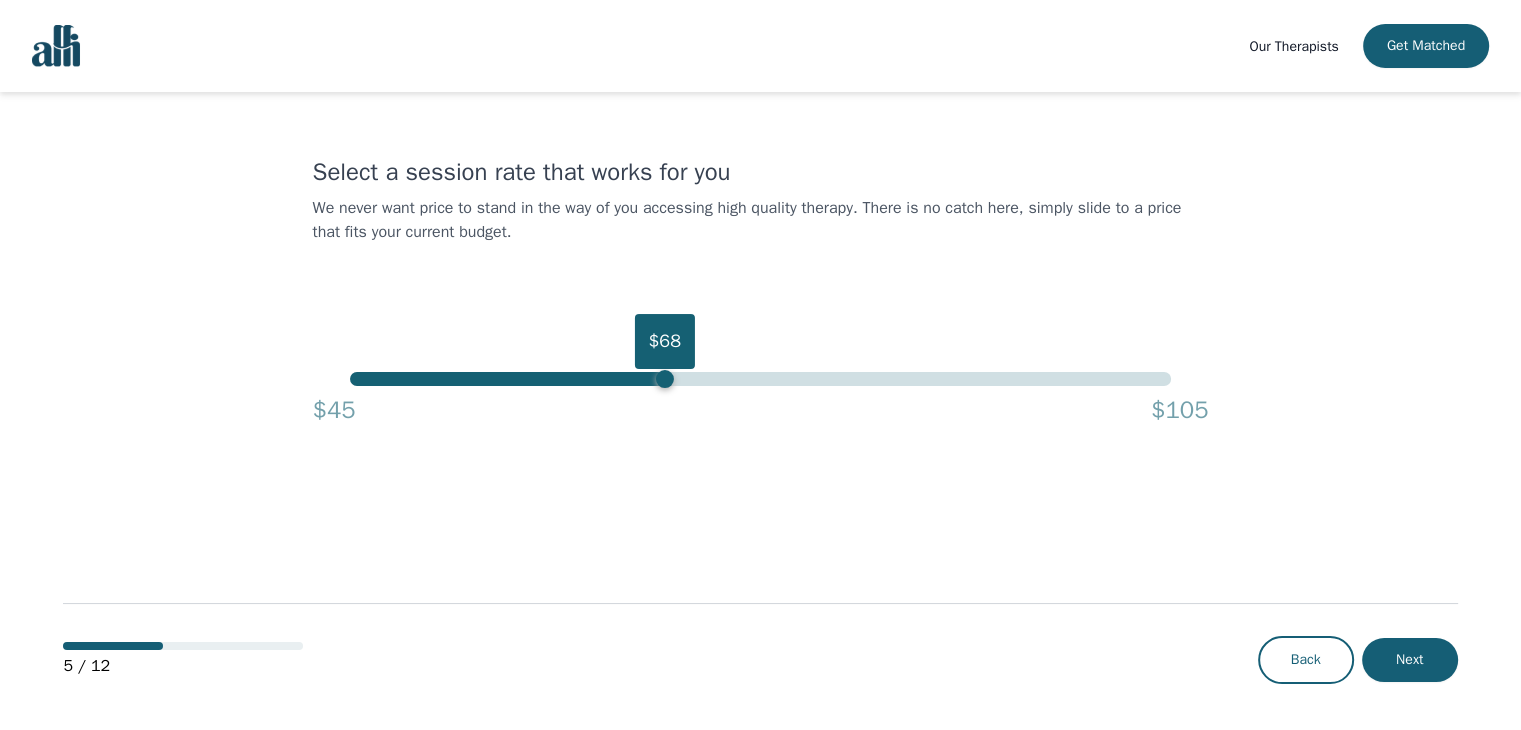 click on "$68" at bounding box center (760, 379) 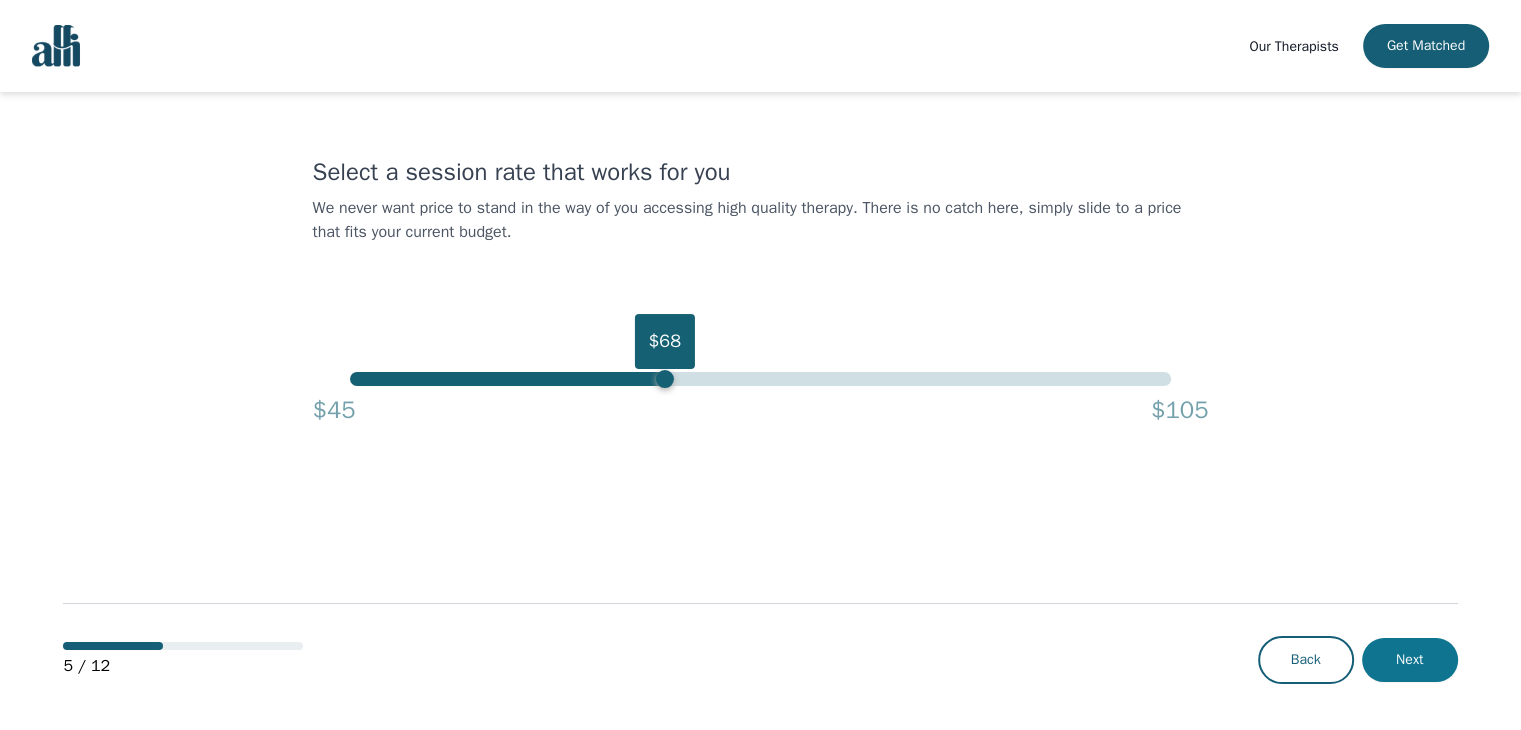 click on "Next" at bounding box center [1410, 660] 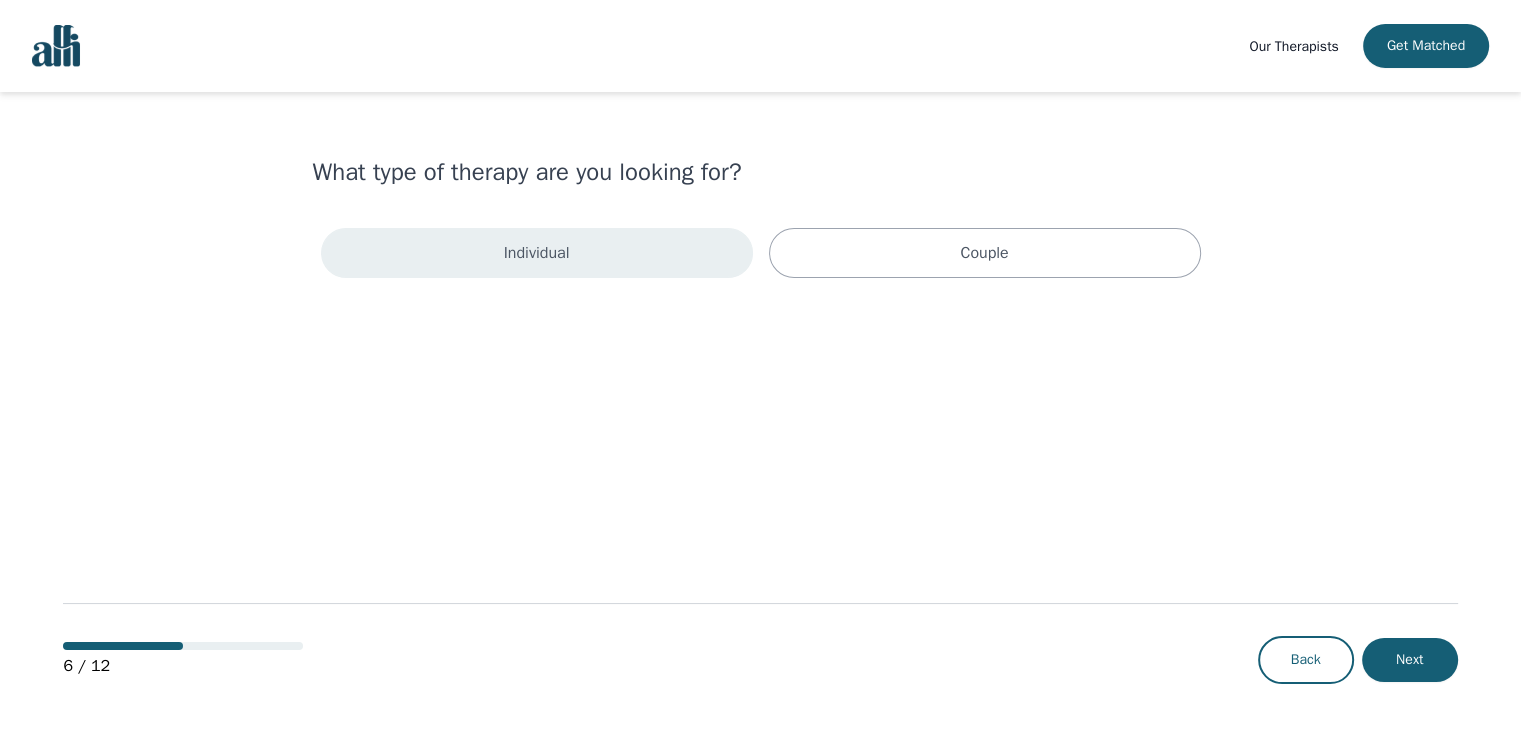 click on "Individual" at bounding box center [537, 253] 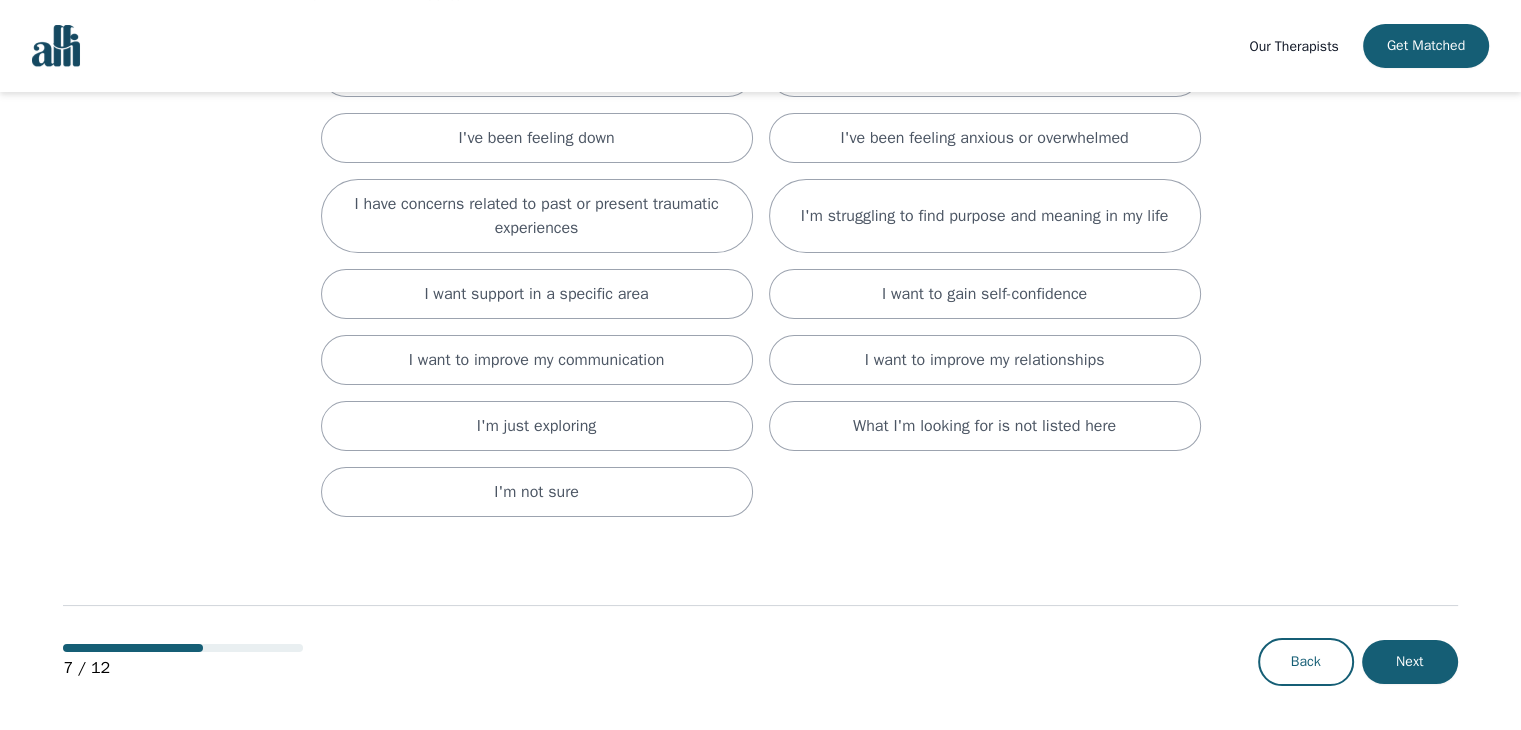 scroll, scrollTop: 0, scrollLeft: 0, axis: both 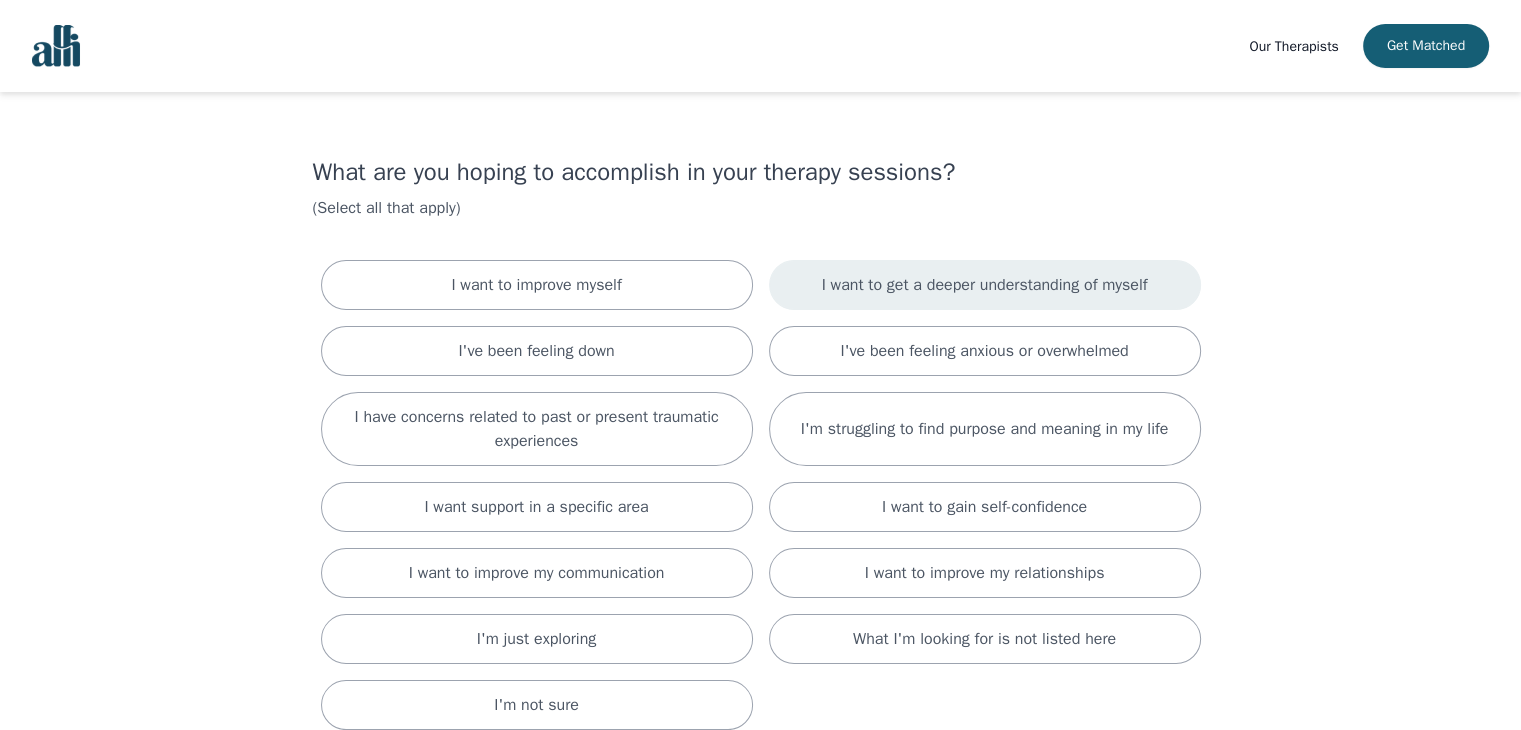 click on "I want to get a deeper understanding of myself" at bounding box center [985, 285] 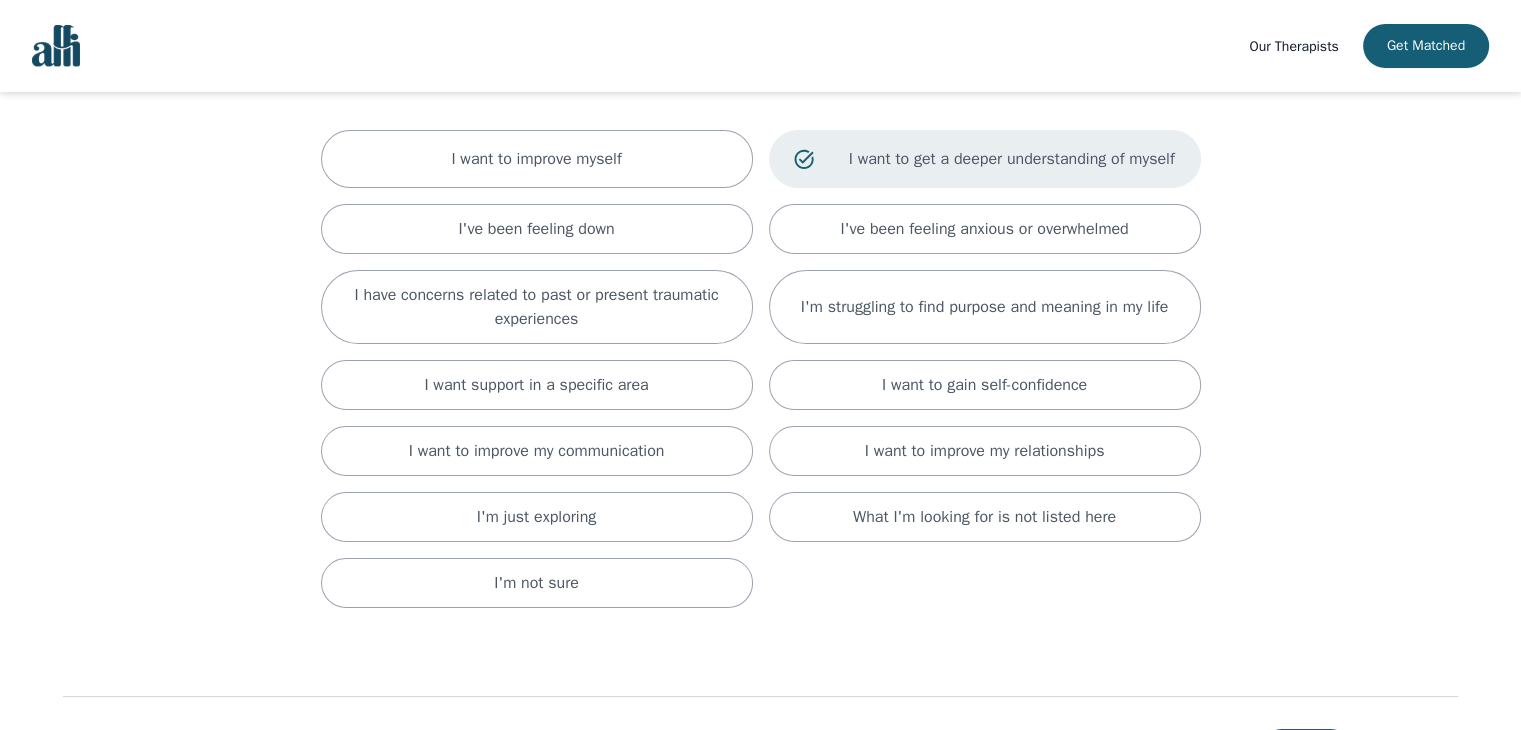scroll, scrollTop: 166, scrollLeft: 0, axis: vertical 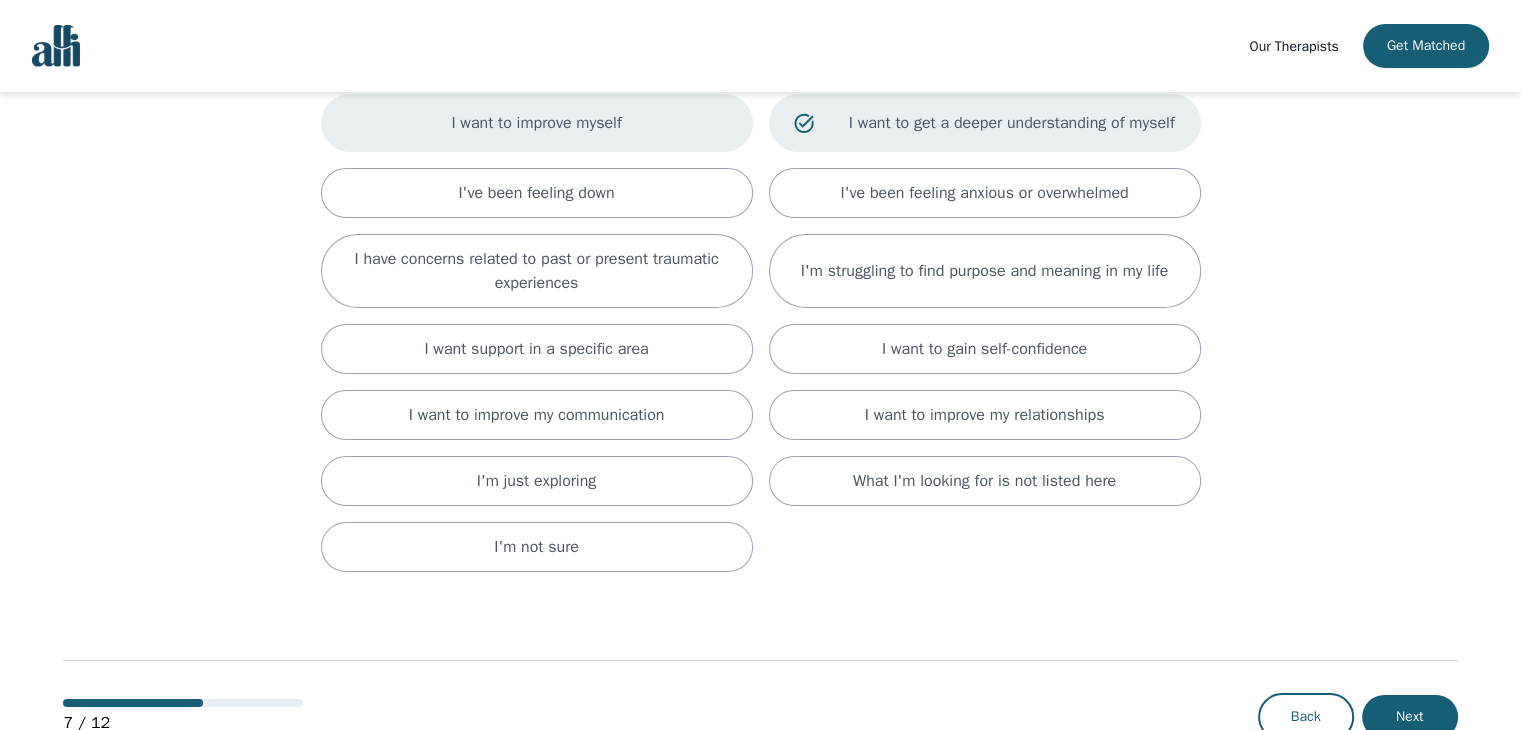 click on "I want to improve myself" at bounding box center (537, 123) 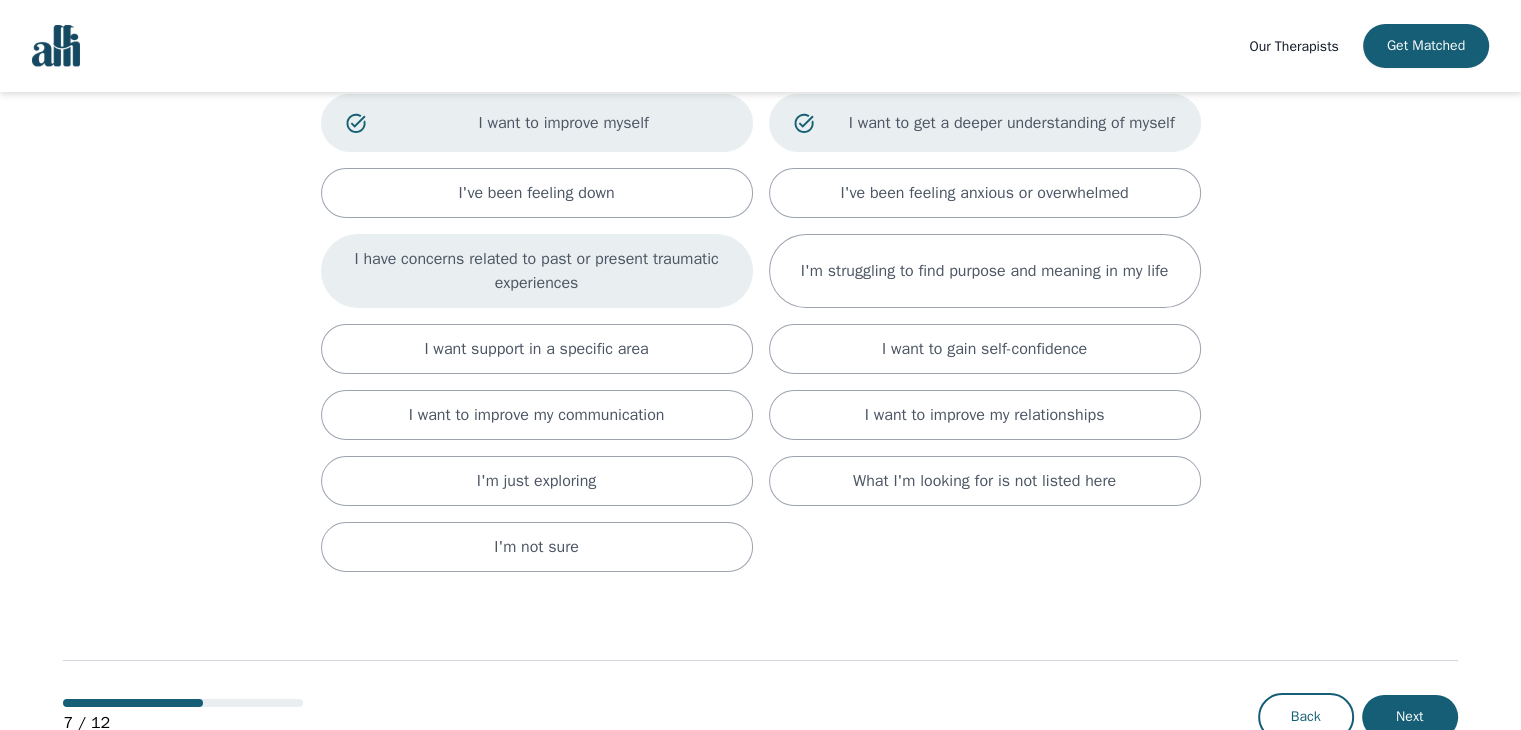 click on "I have concerns related to past or present traumatic experiences" at bounding box center [537, 271] 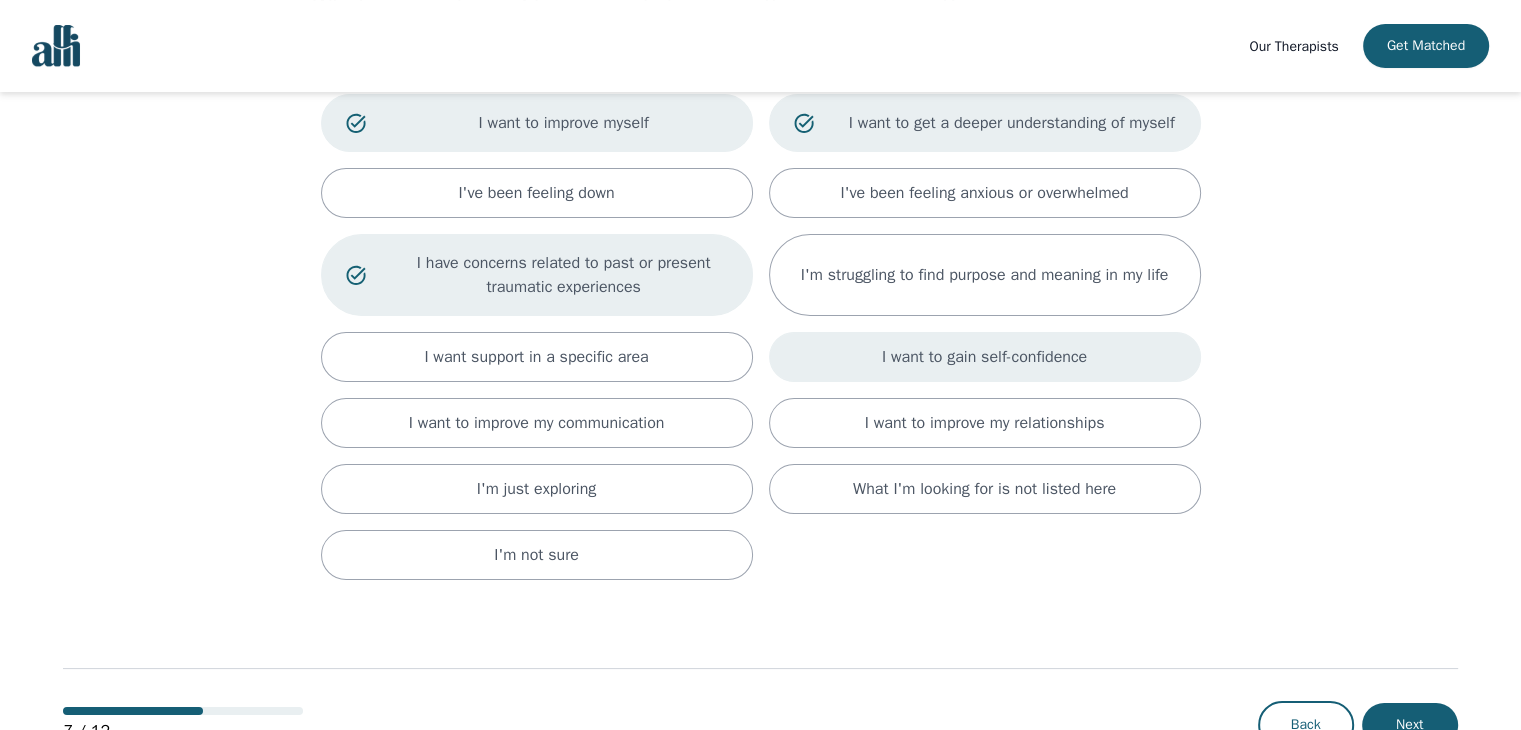 click on "I want to gain self-confidence" at bounding box center [984, 357] 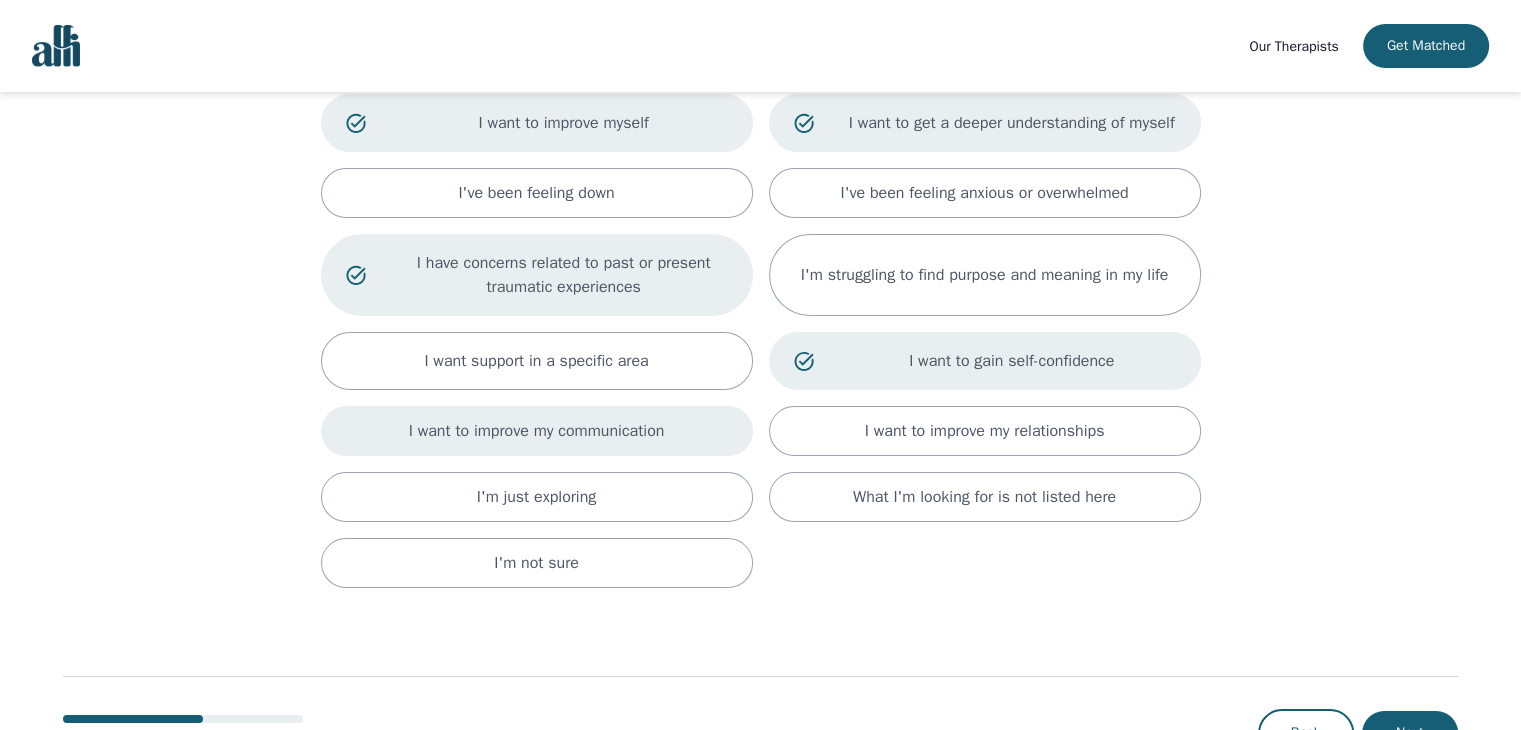 click on "I want to improve my communication" at bounding box center [537, 431] 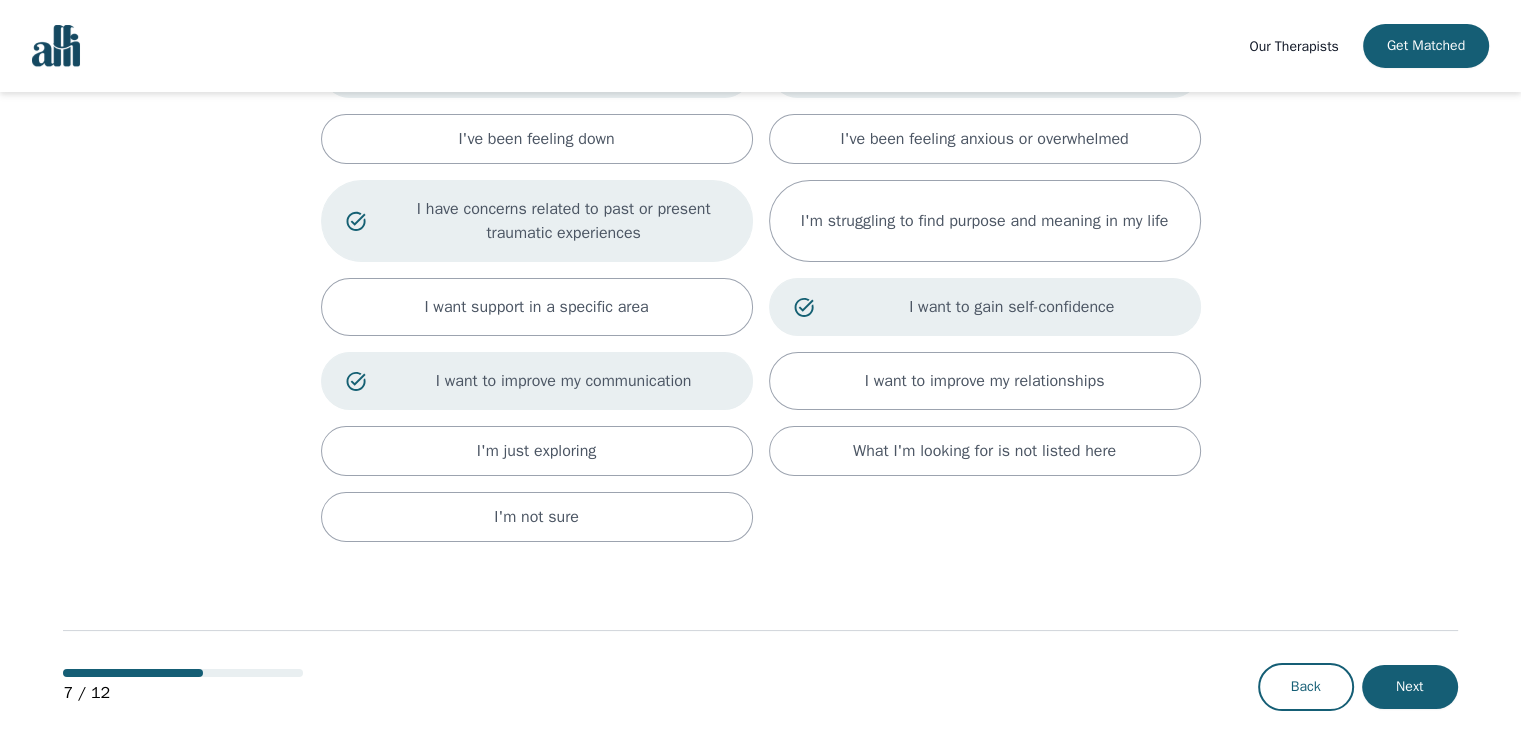 scroll, scrollTop: 245, scrollLeft: 0, axis: vertical 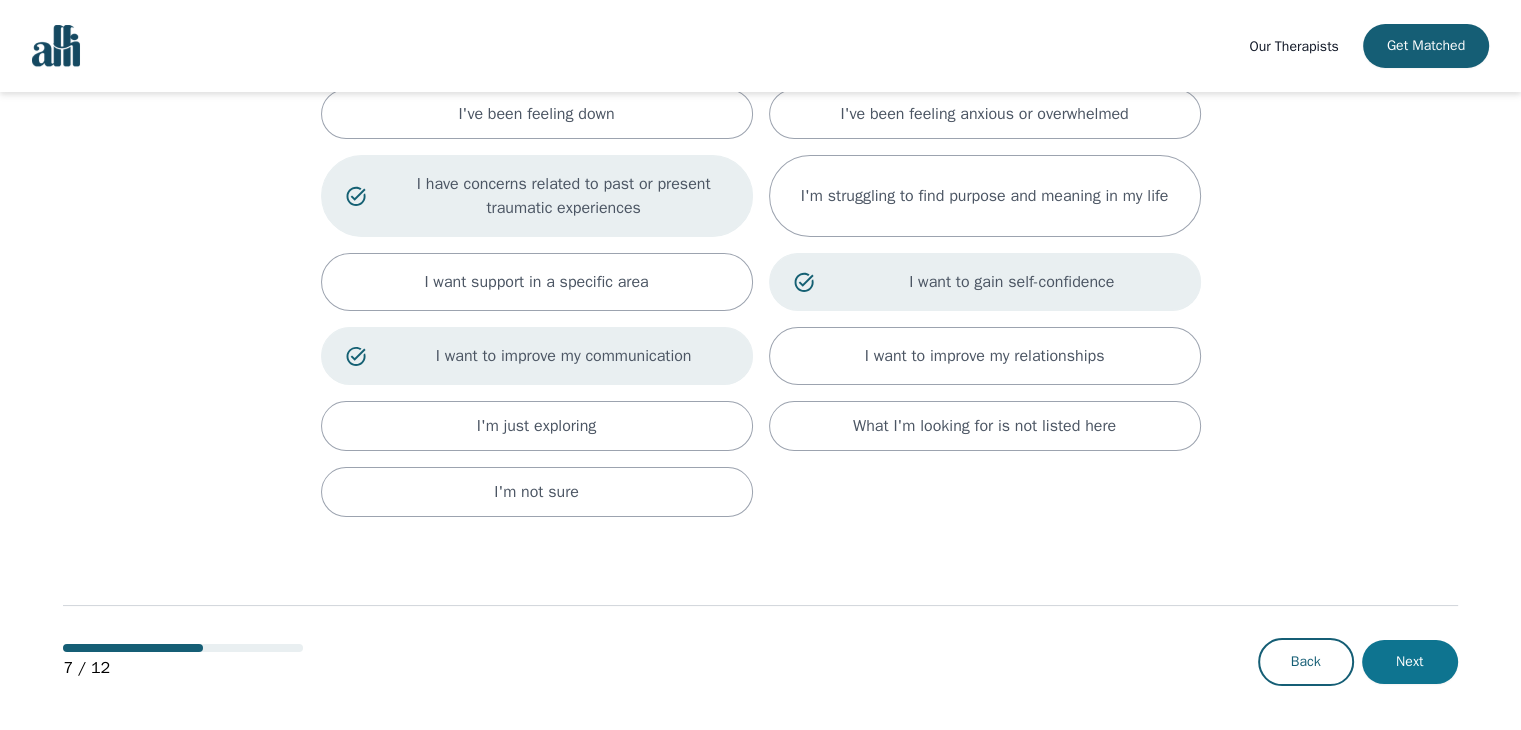 click on "Next" at bounding box center [1410, 662] 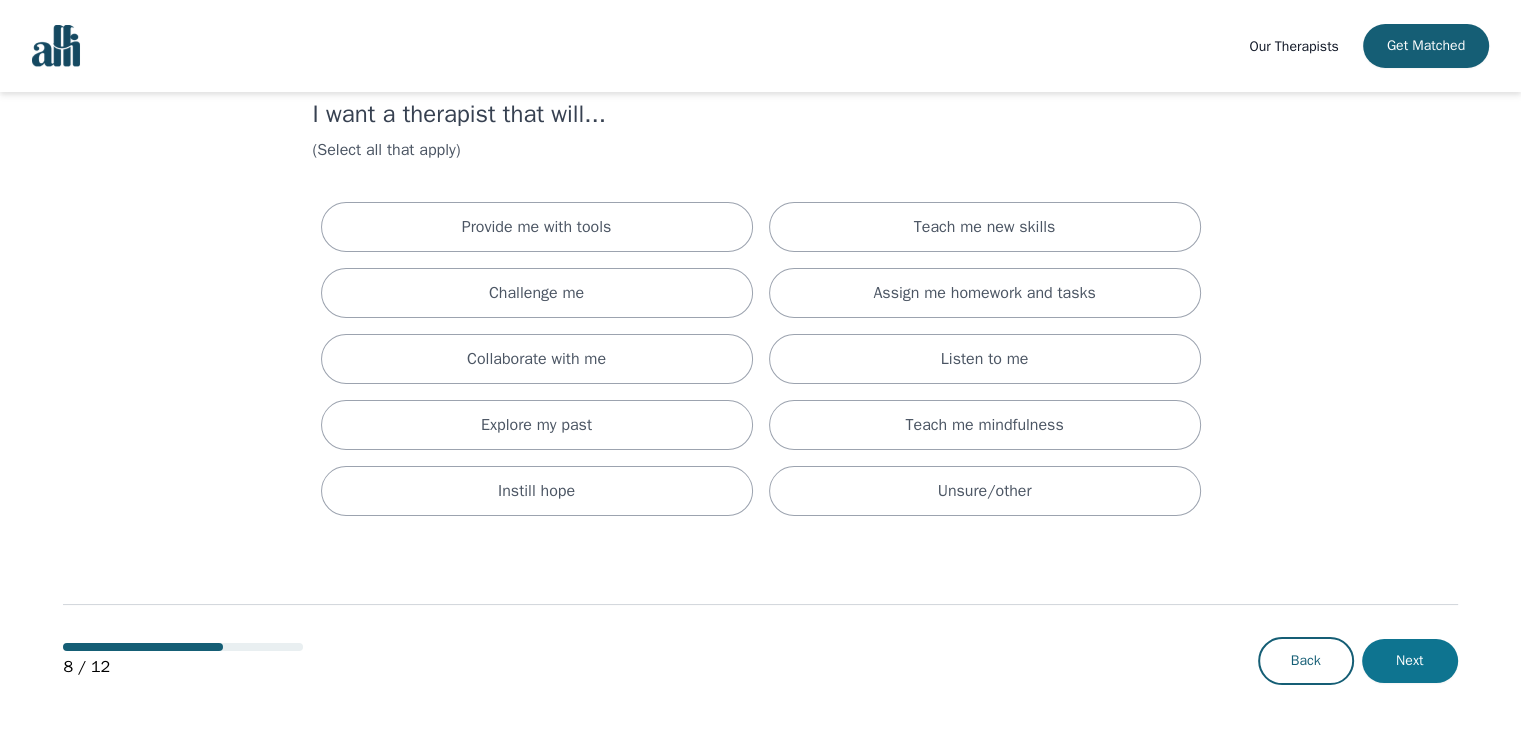 scroll, scrollTop: 0, scrollLeft: 0, axis: both 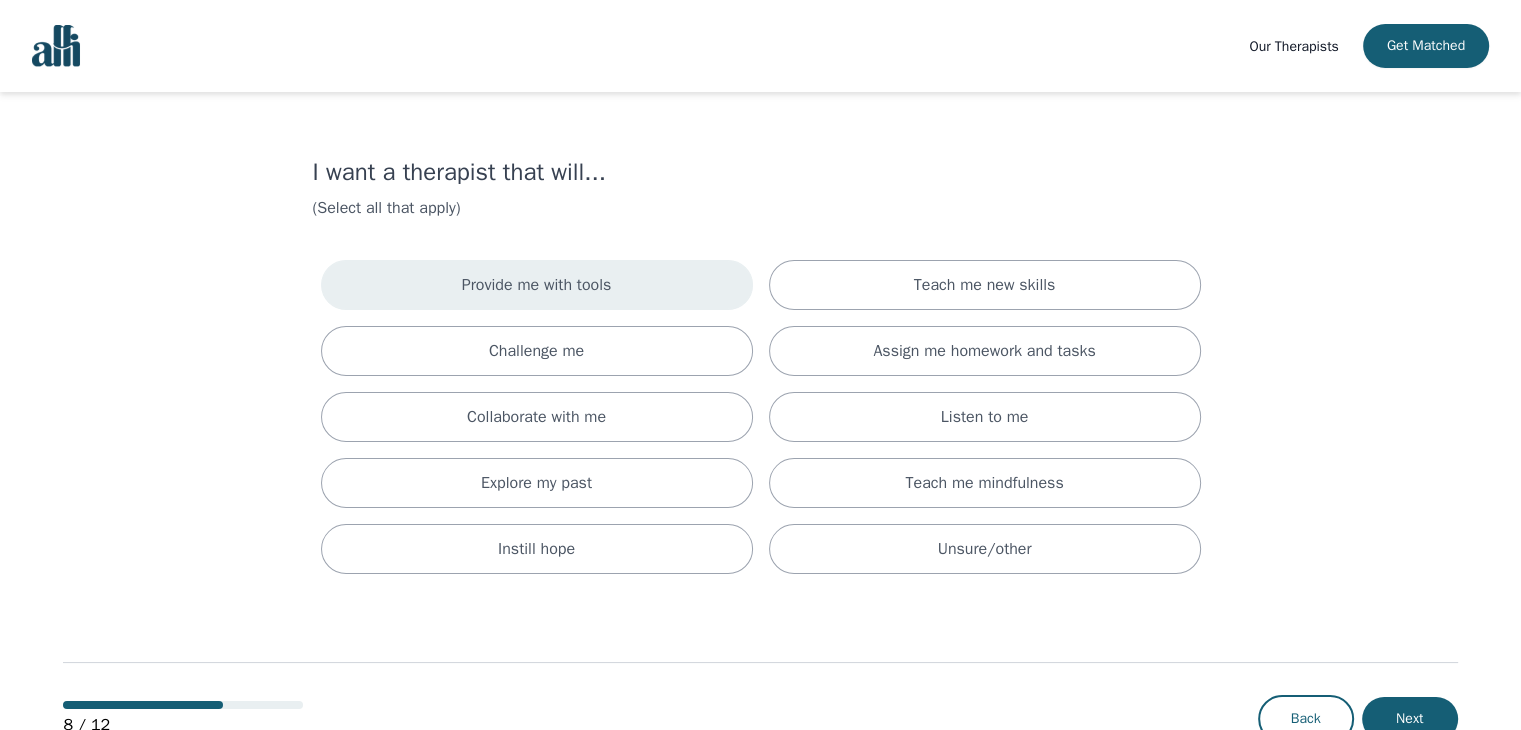 click on "Provide me with tools" at bounding box center (537, 285) 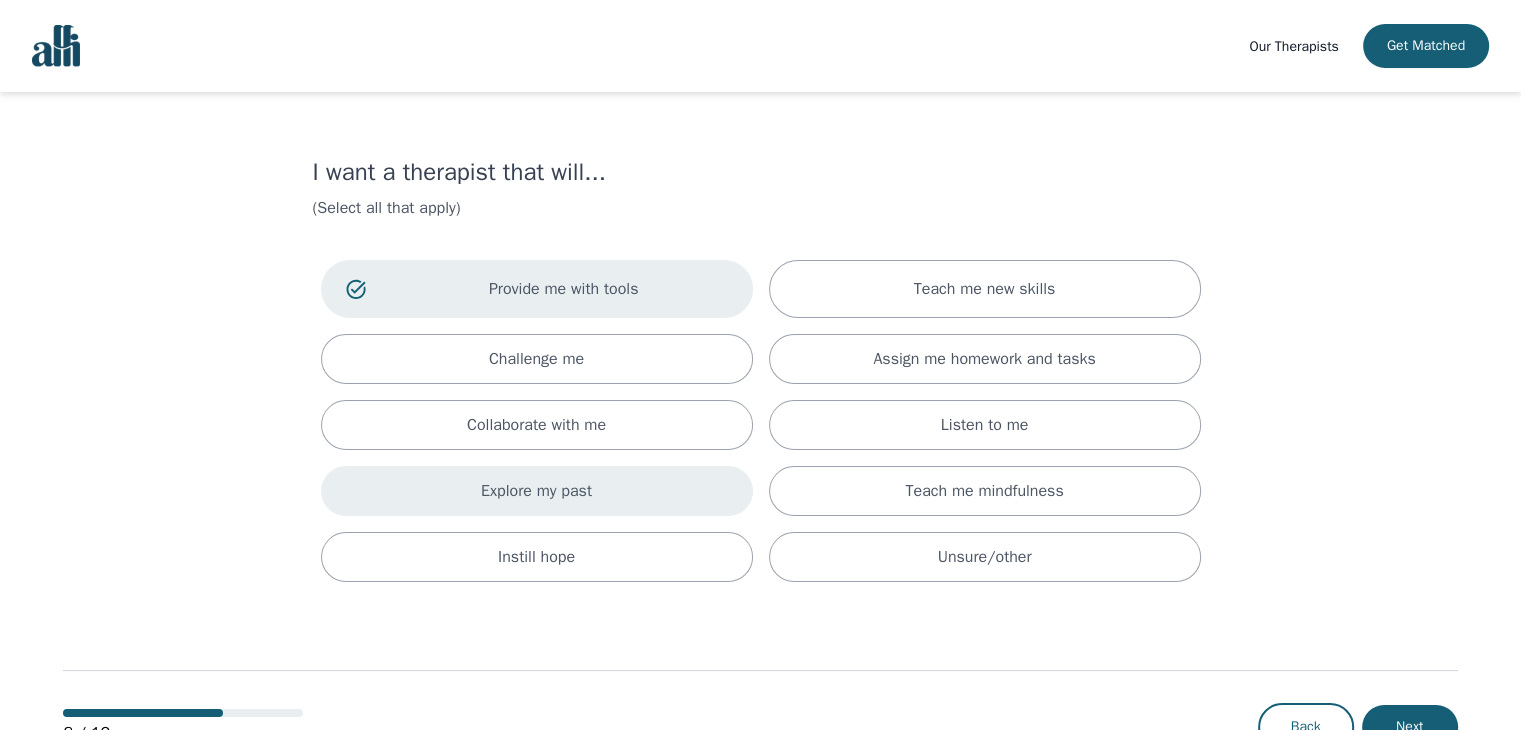 click on "Explore my past" at bounding box center [537, 491] 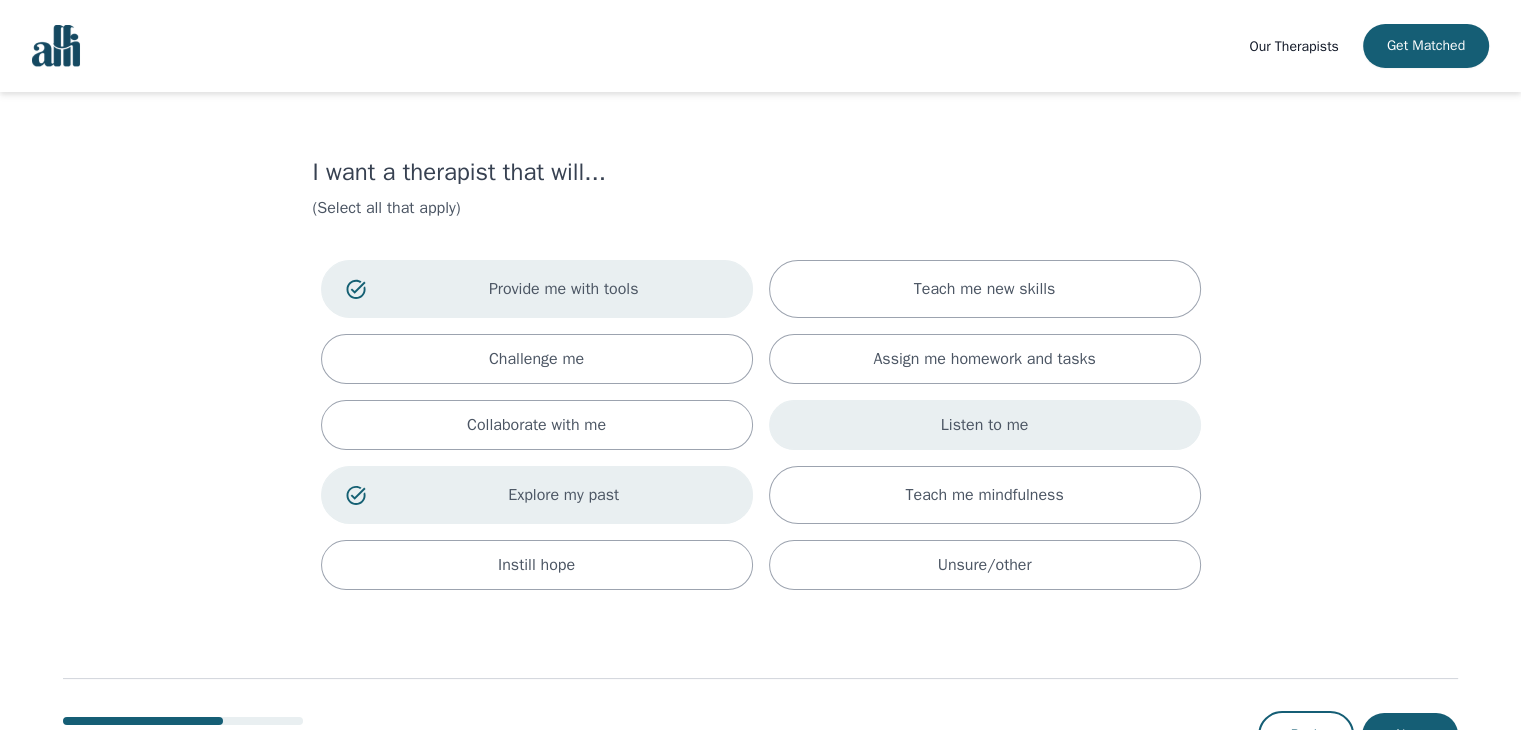 click on "Listen to me" at bounding box center [985, 425] 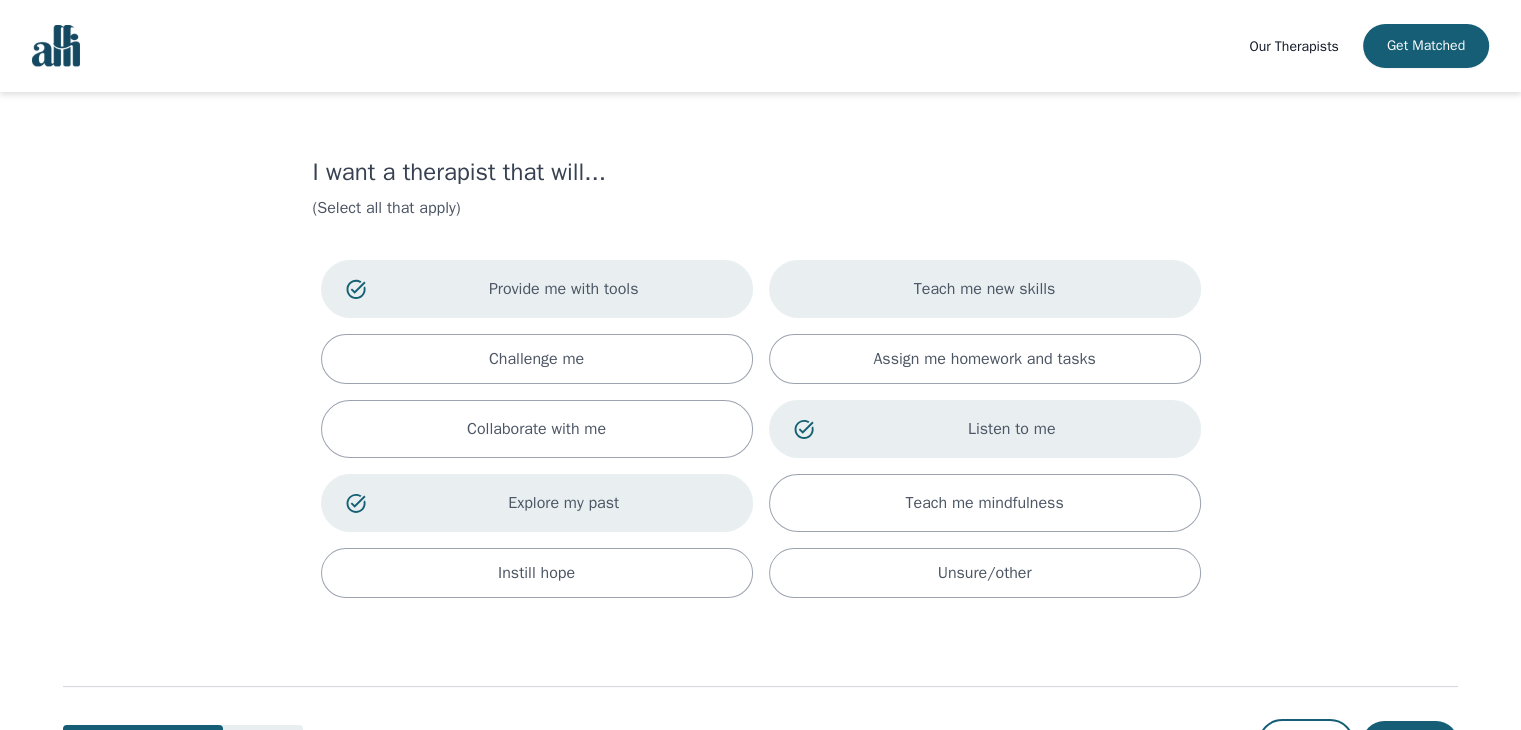 click on "Teach me new skills" at bounding box center (985, 289) 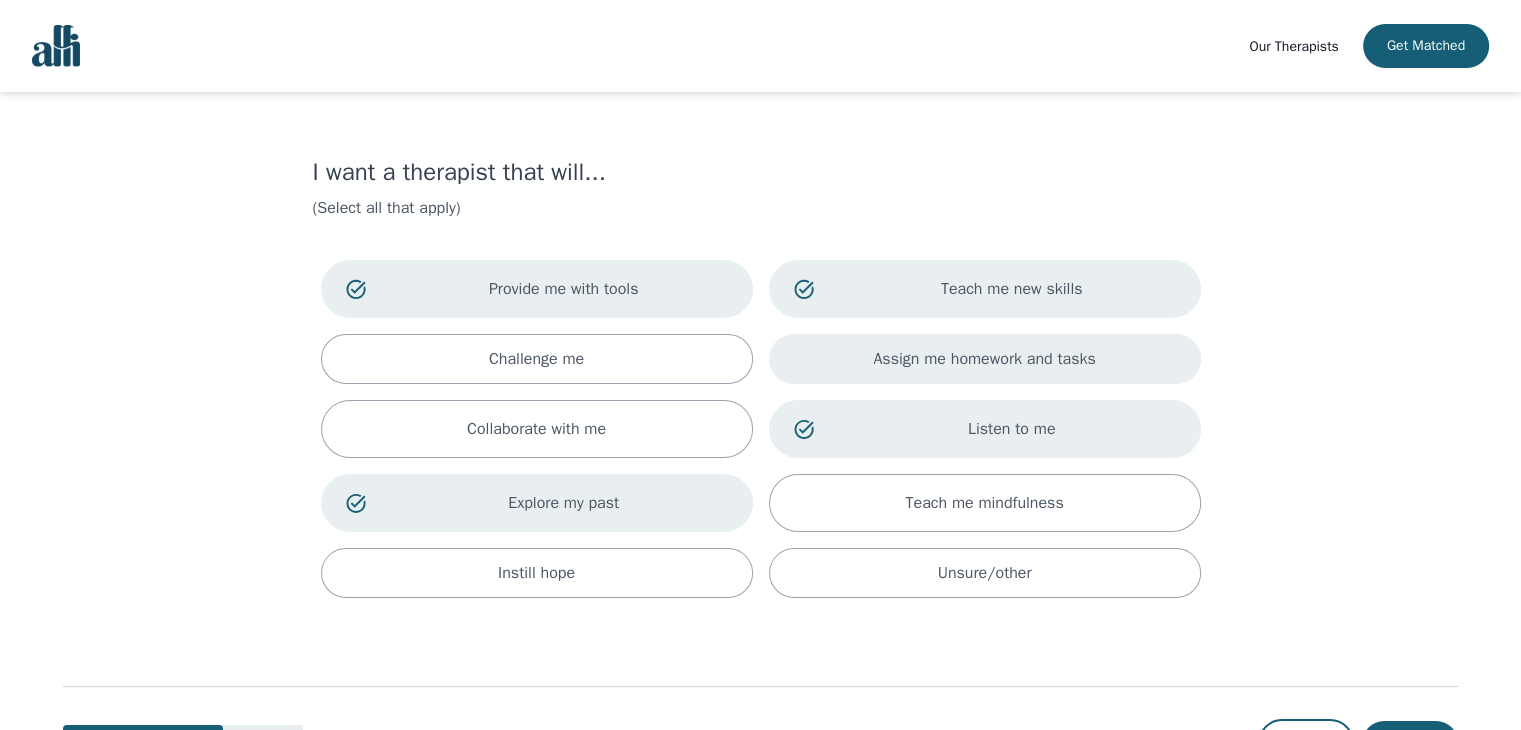 click on "Assign me homework and tasks" at bounding box center (984, 359) 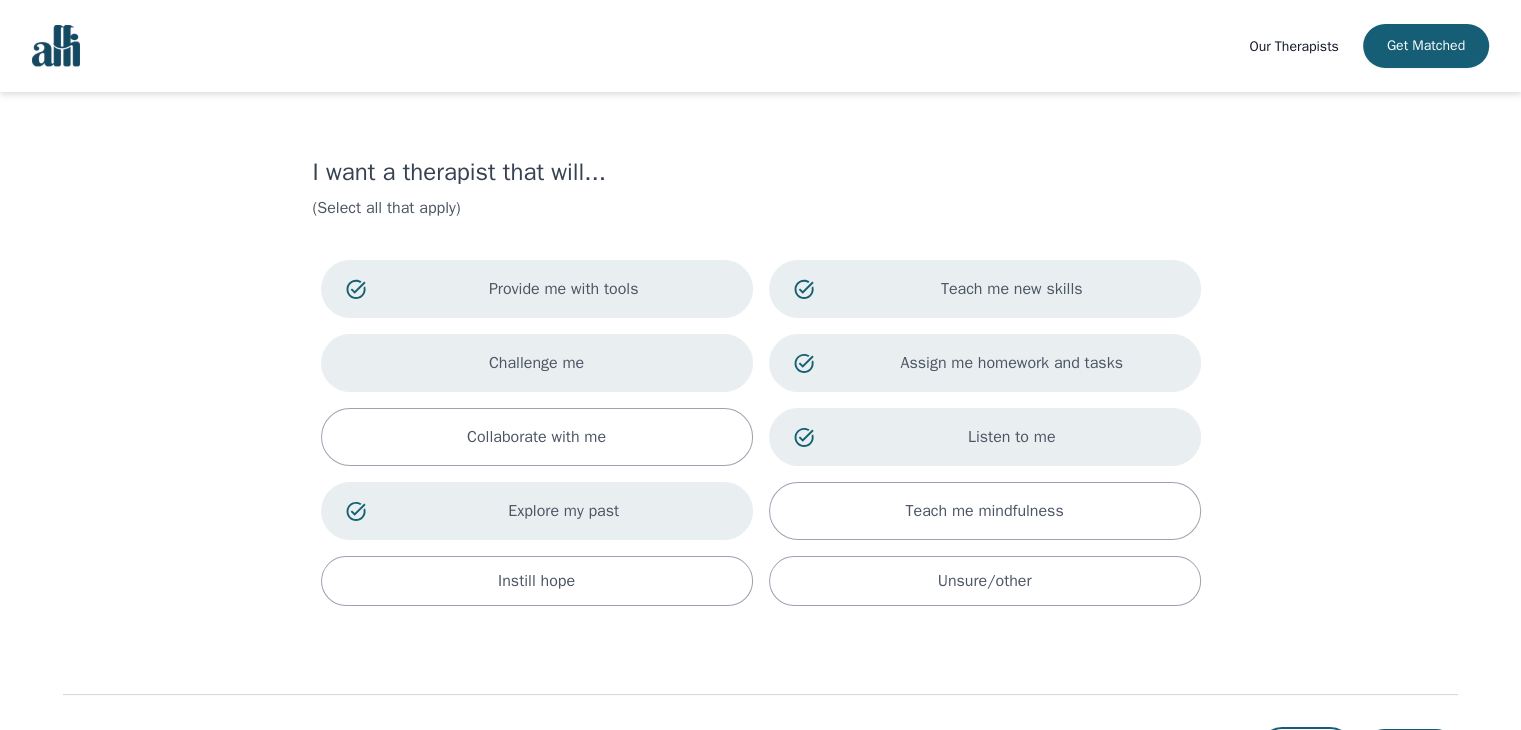 click on "Challenge me" at bounding box center [537, 363] 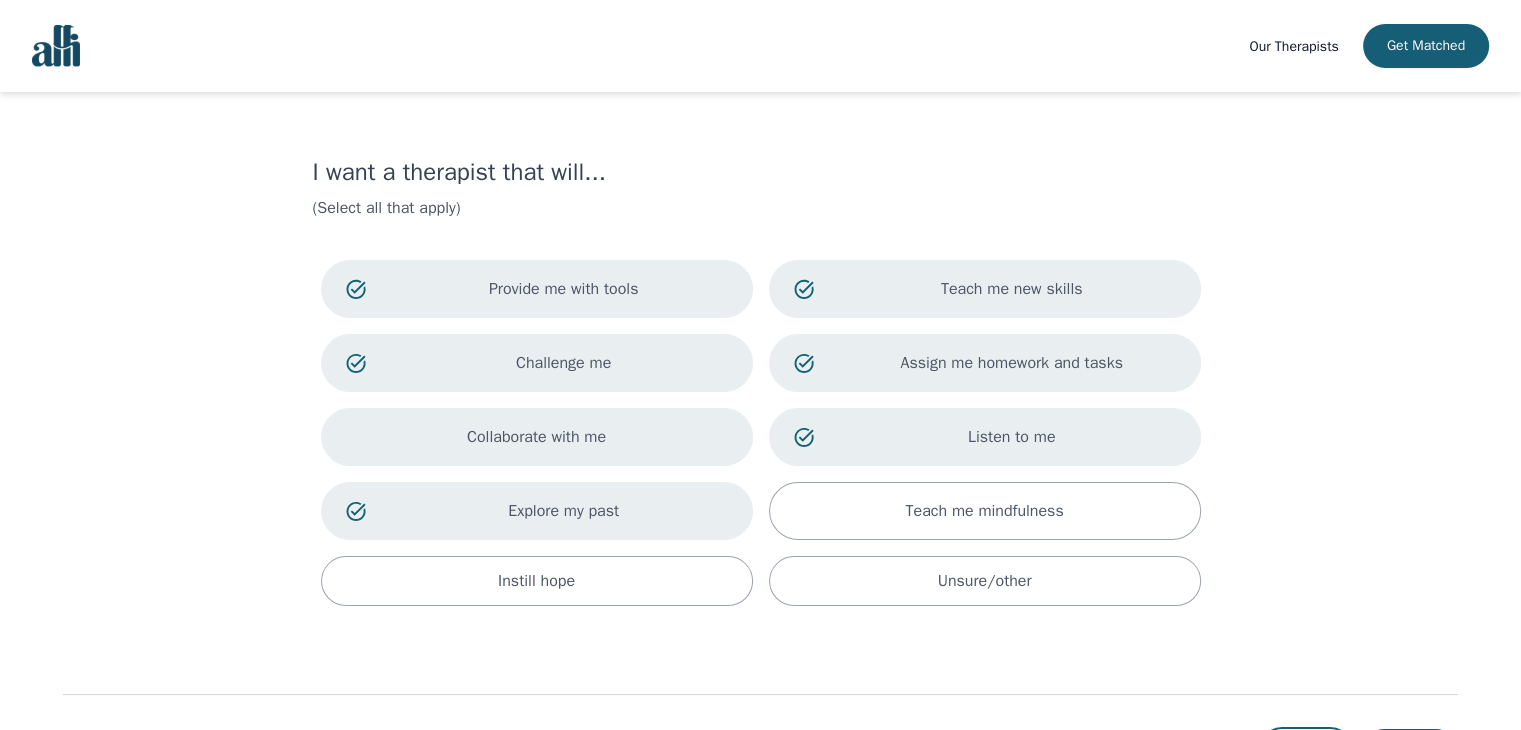 click on "Collaborate with me" at bounding box center [537, 437] 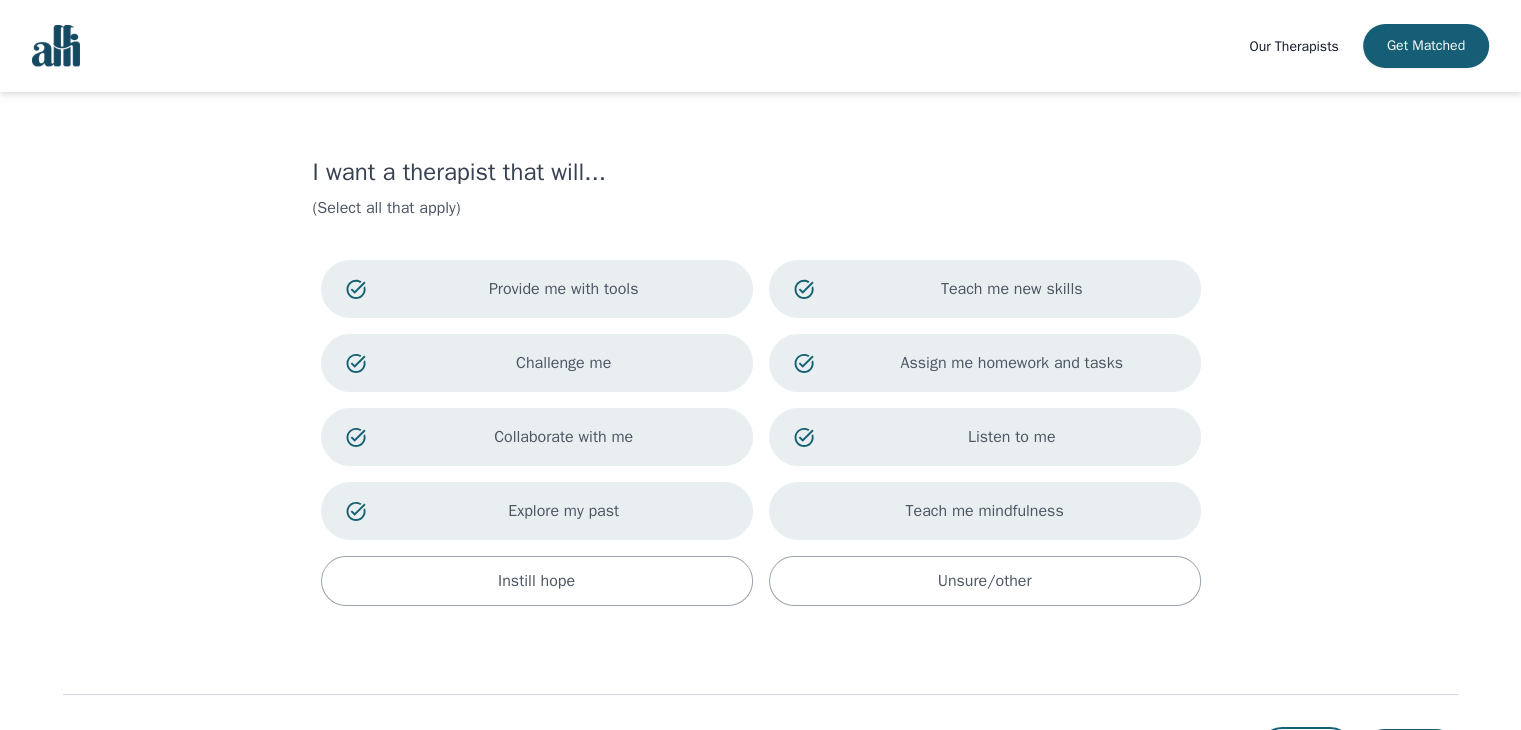 click on "Teach me mindfulness" at bounding box center (985, 511) 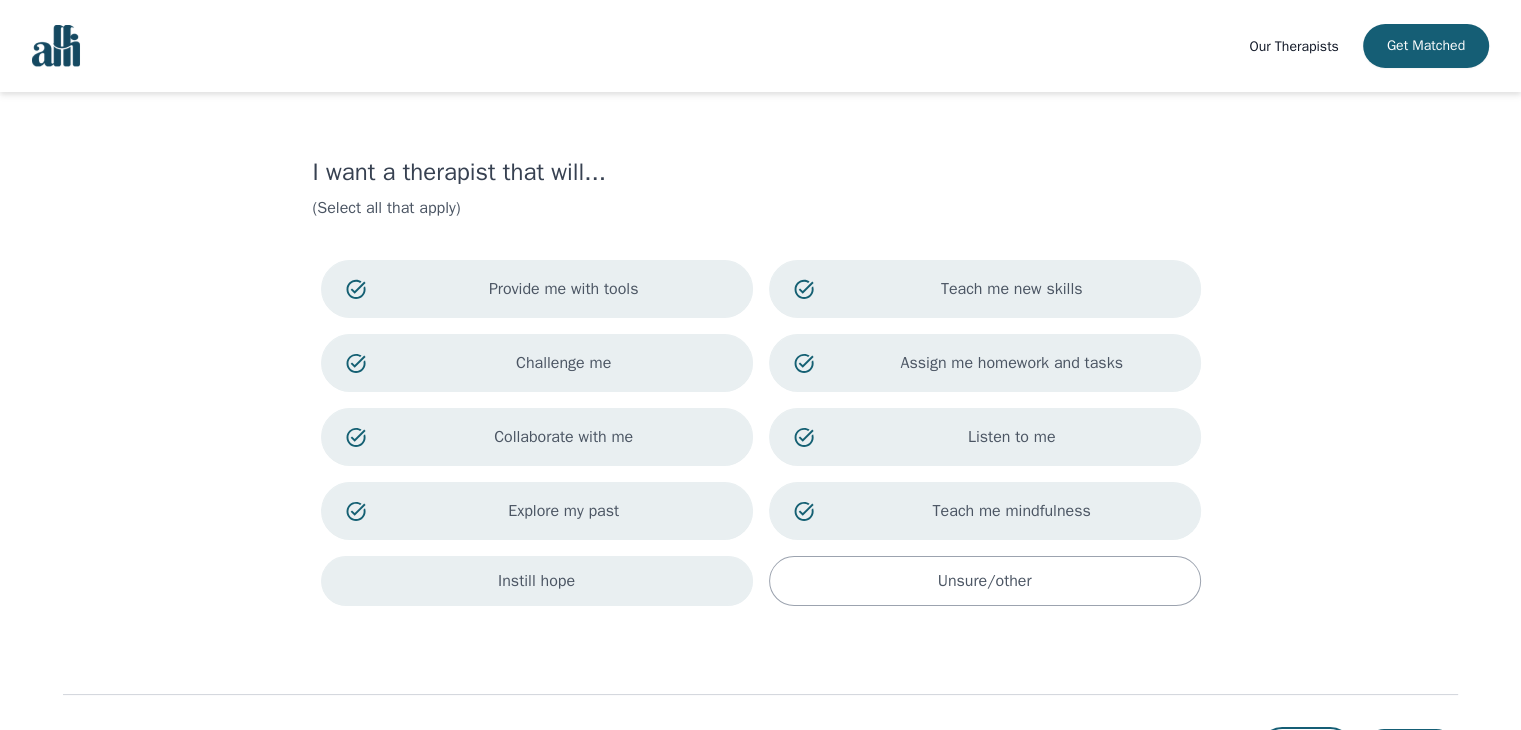 click on "Instill hope" at bounding box center [537, 581] 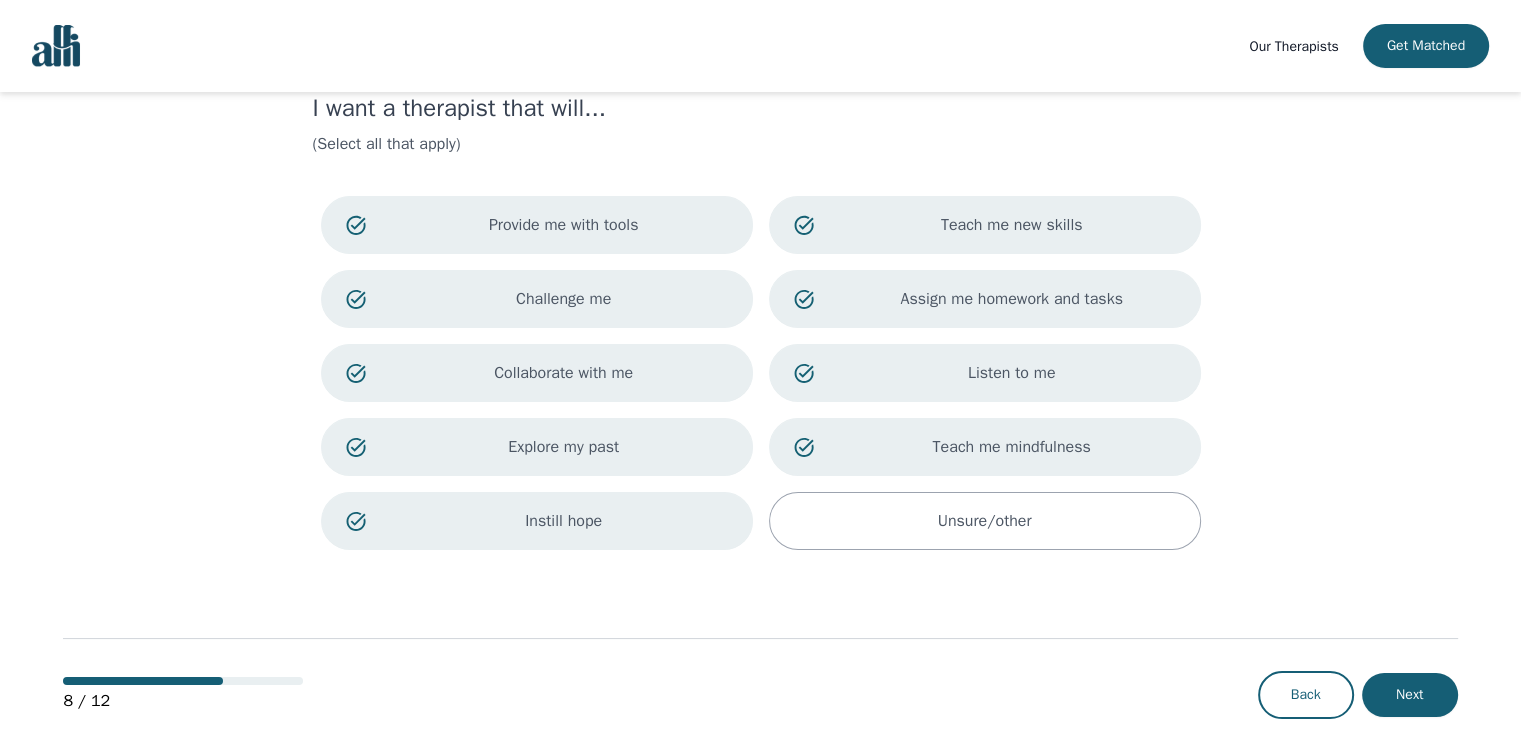 scroll, scrollTop: 98, scrollLeft: 0, axis: vertical 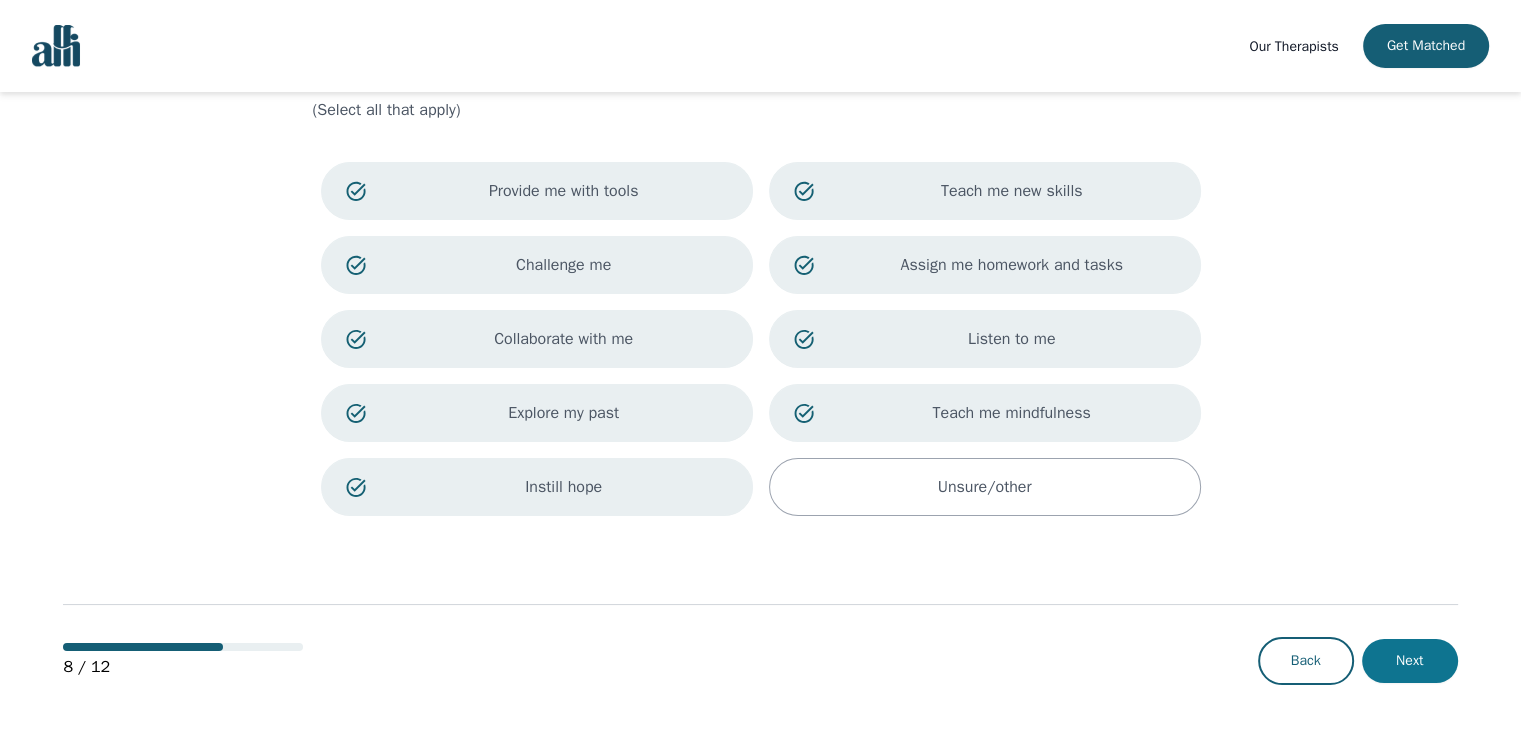 click on "Next" at bounding box center [1410, 661] 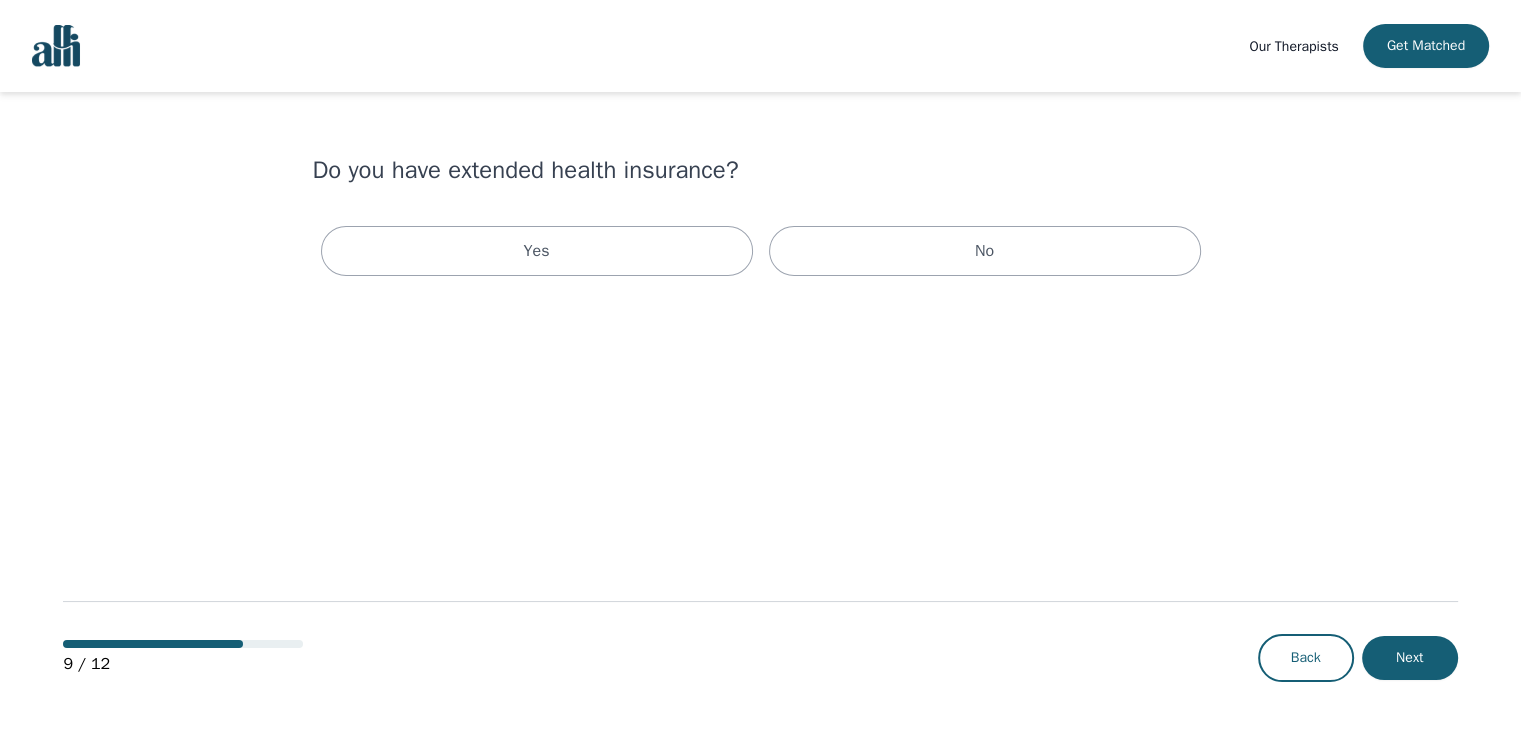 scroll, scrollTop: 0, scrollLeft: 0, axis: both 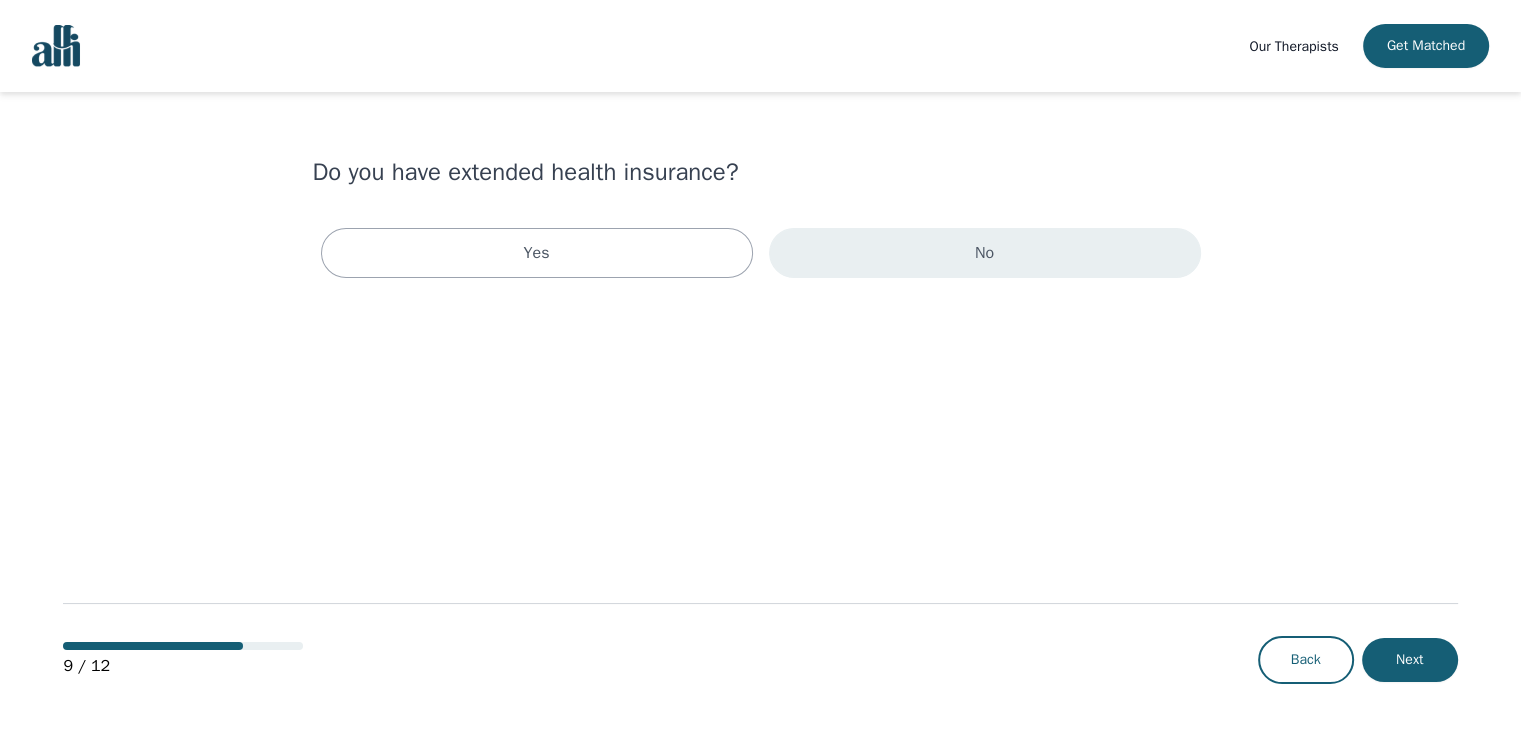 click on "No" at bounding box center [985, 253] 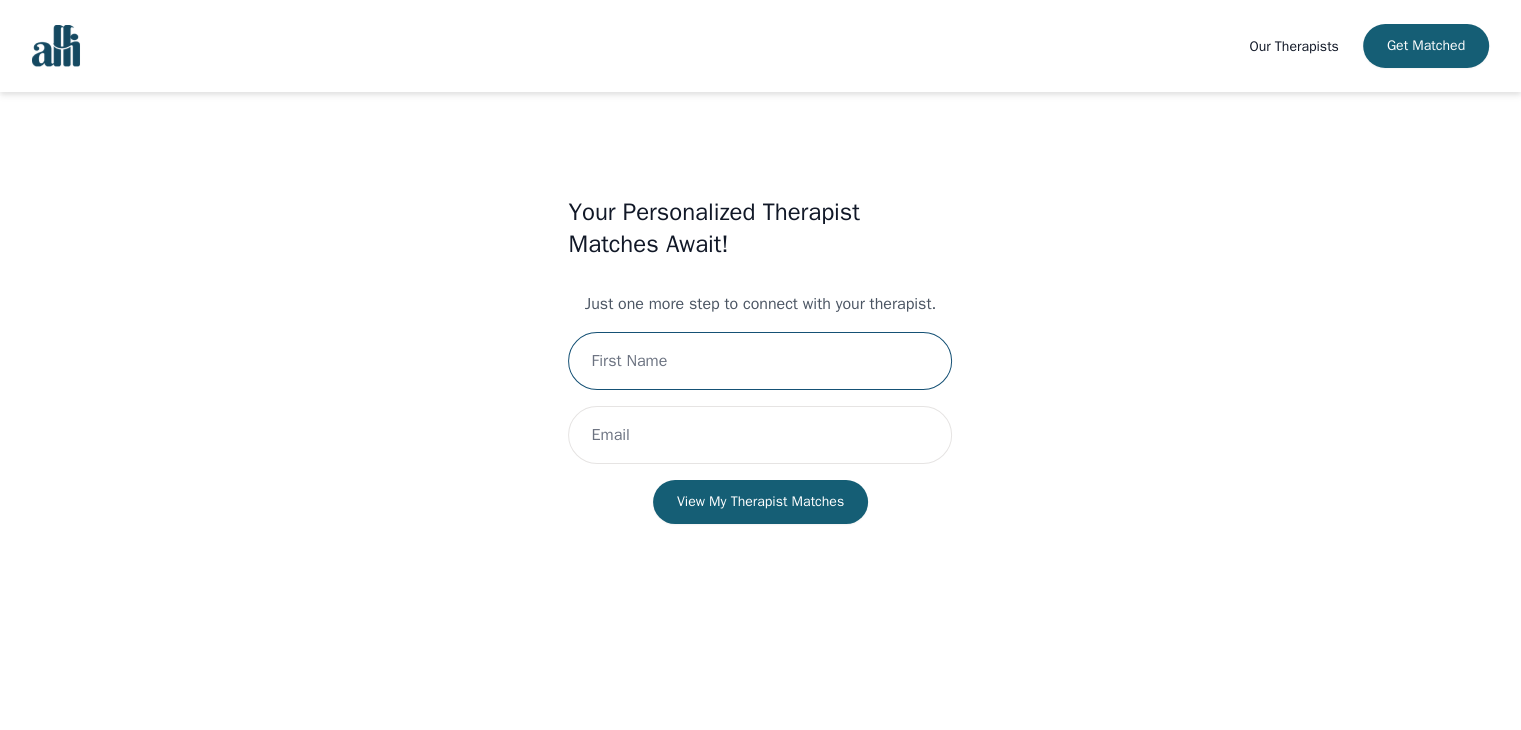 click at bounding box center [760, 361] 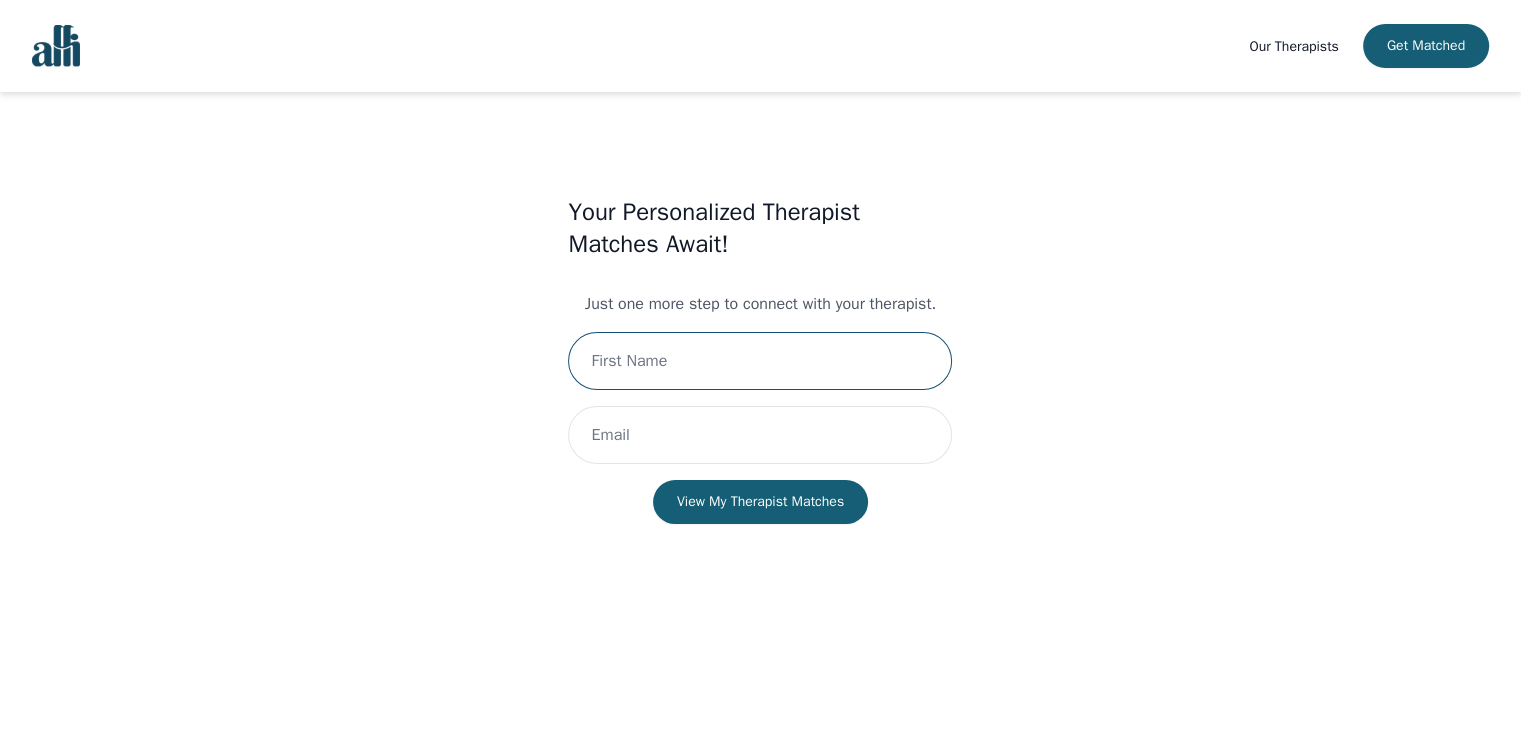 type on "[FIRST]" 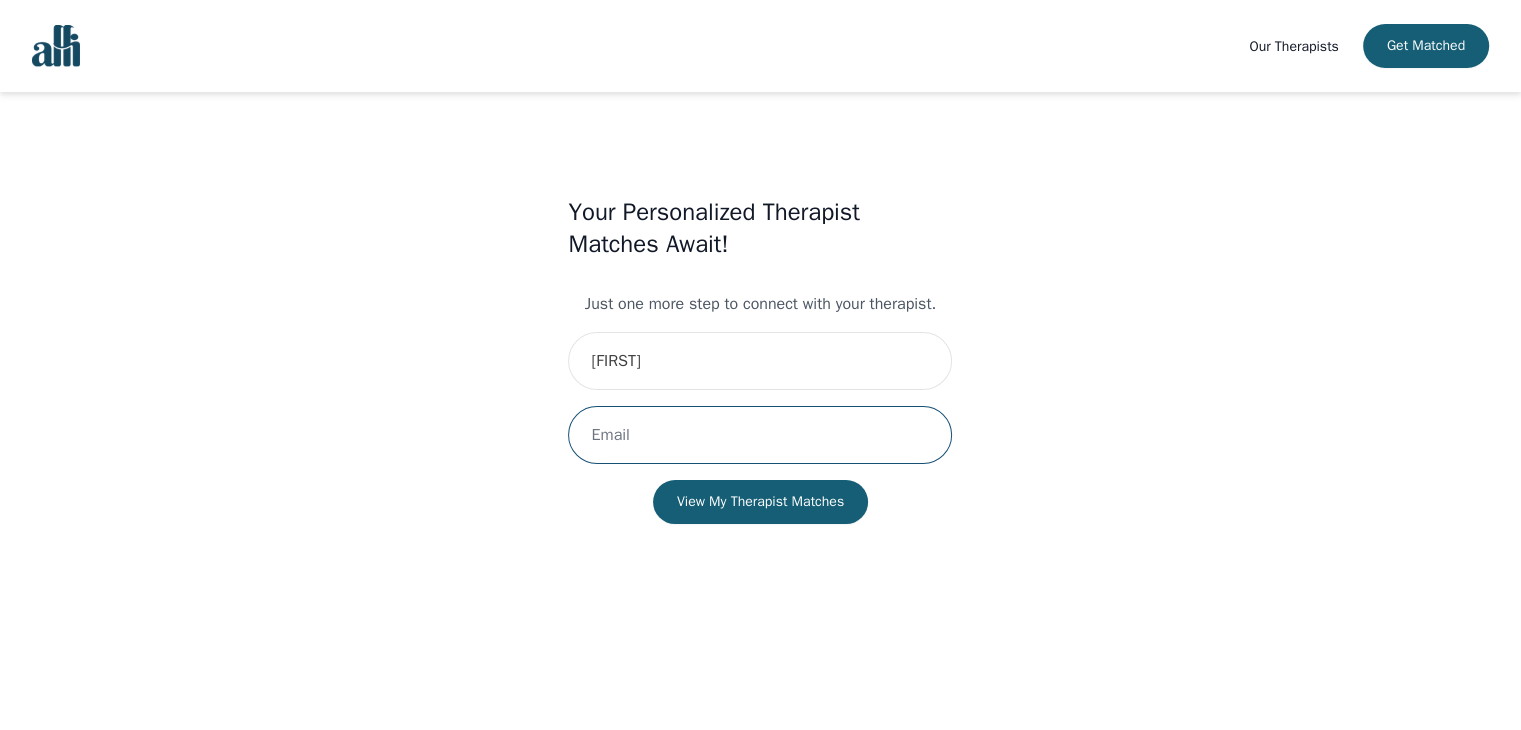 click at bounding box center (760, 435) 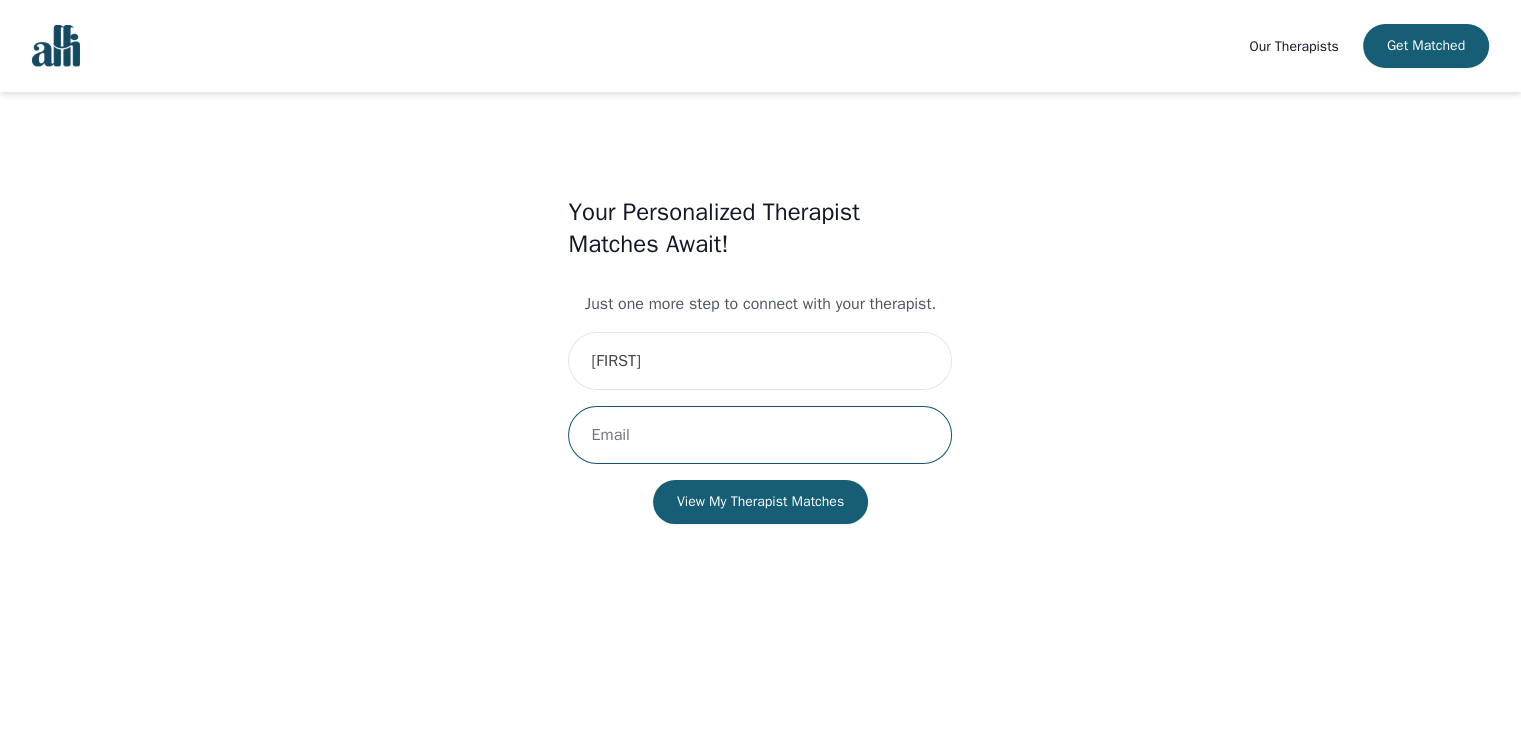 type on "[EMAIL]" 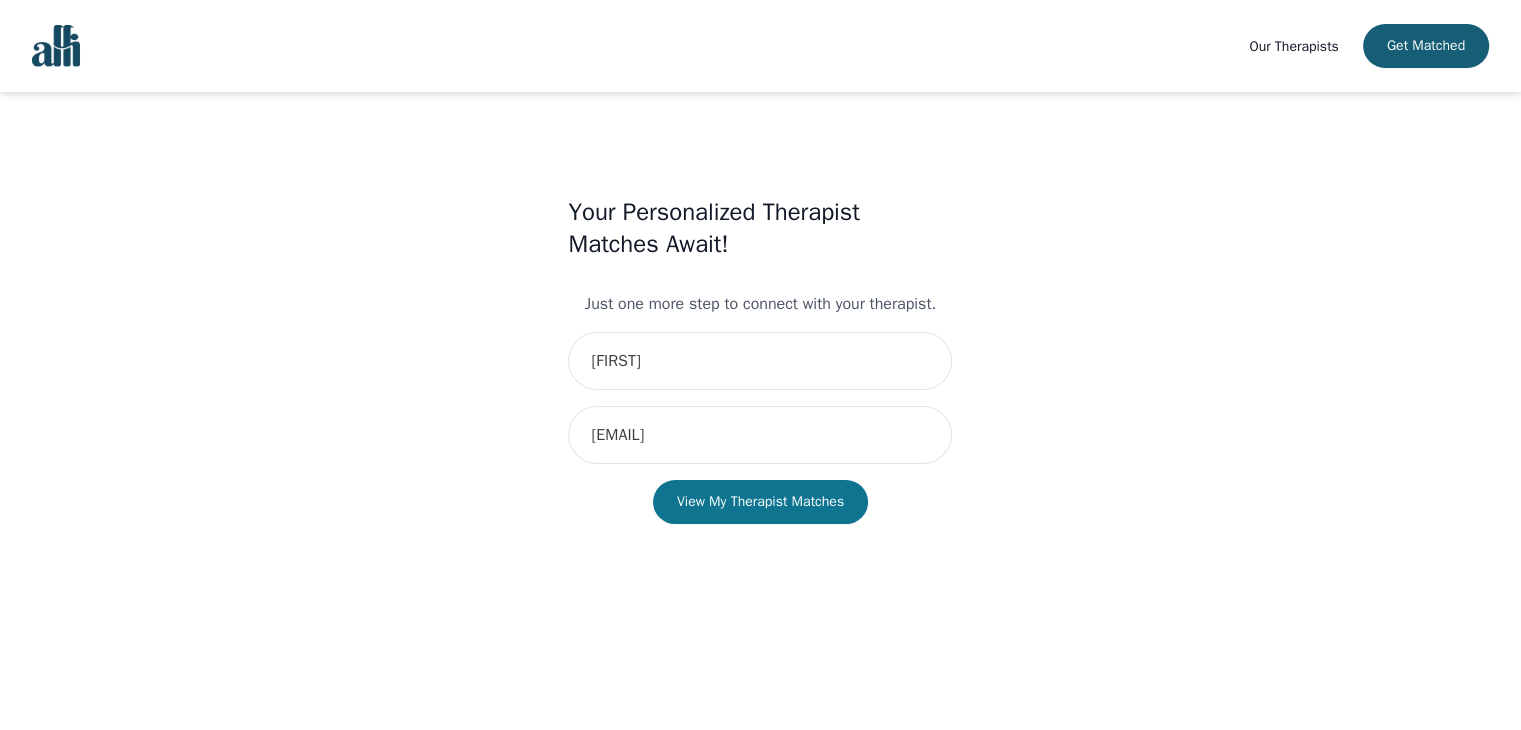click on "View My Therapist Matches" at bounding box center [760, 502] 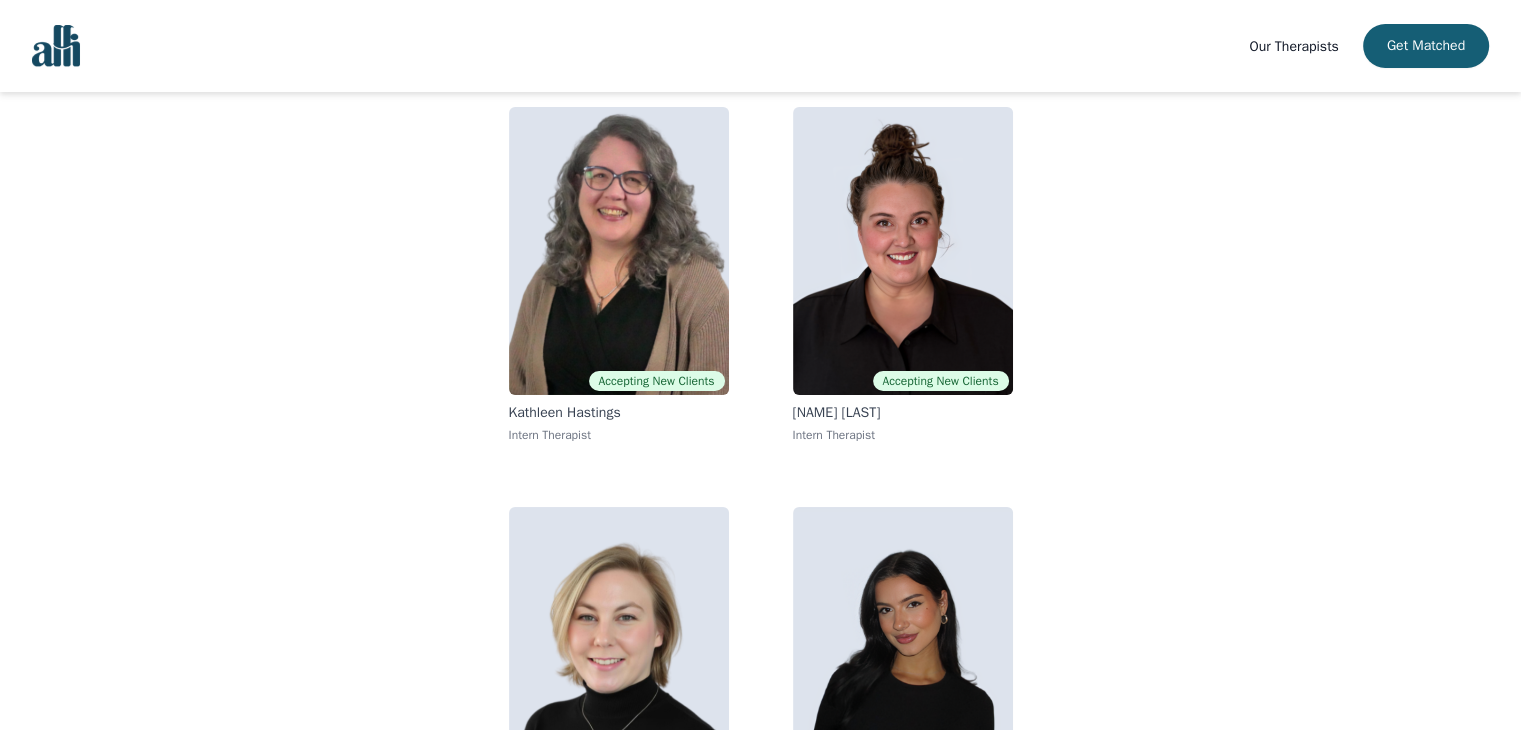 scroll, scrollTop: 148, scrollLeft: 0, axis: vertical 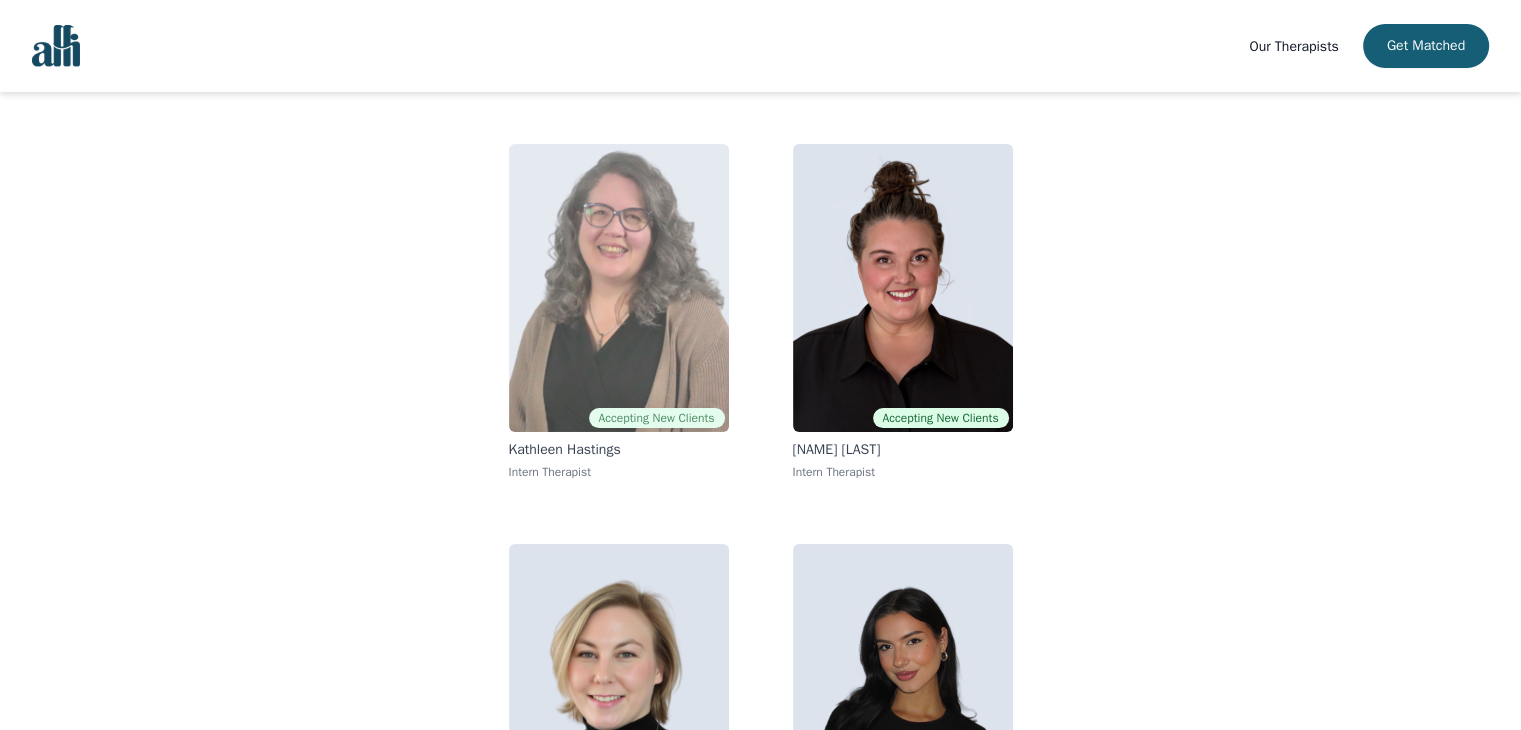 click at bounding box center [619, 288] 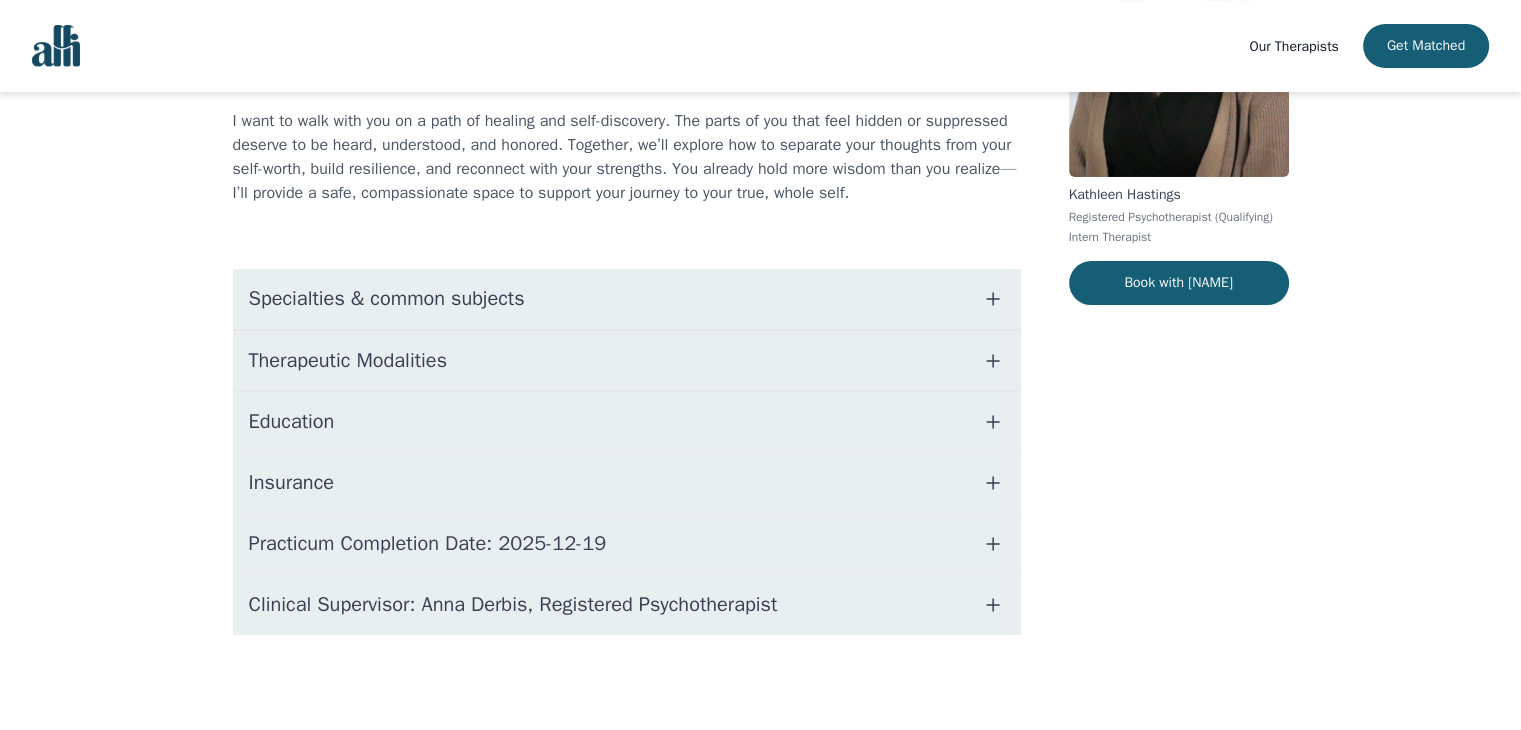 scroll, scrollTop: 0, scrollLeft: 0, axis: both 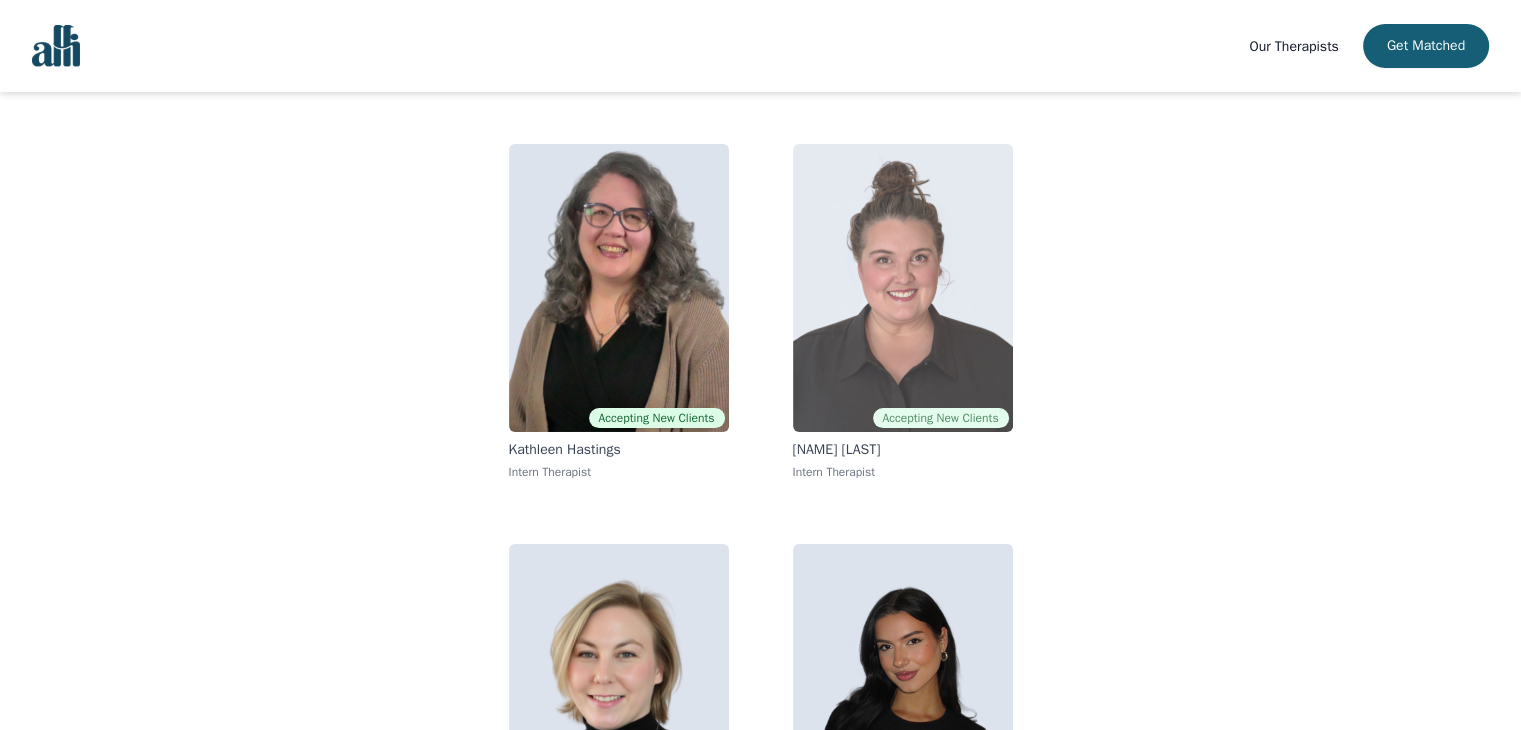 click at bounding box center [903, 288] 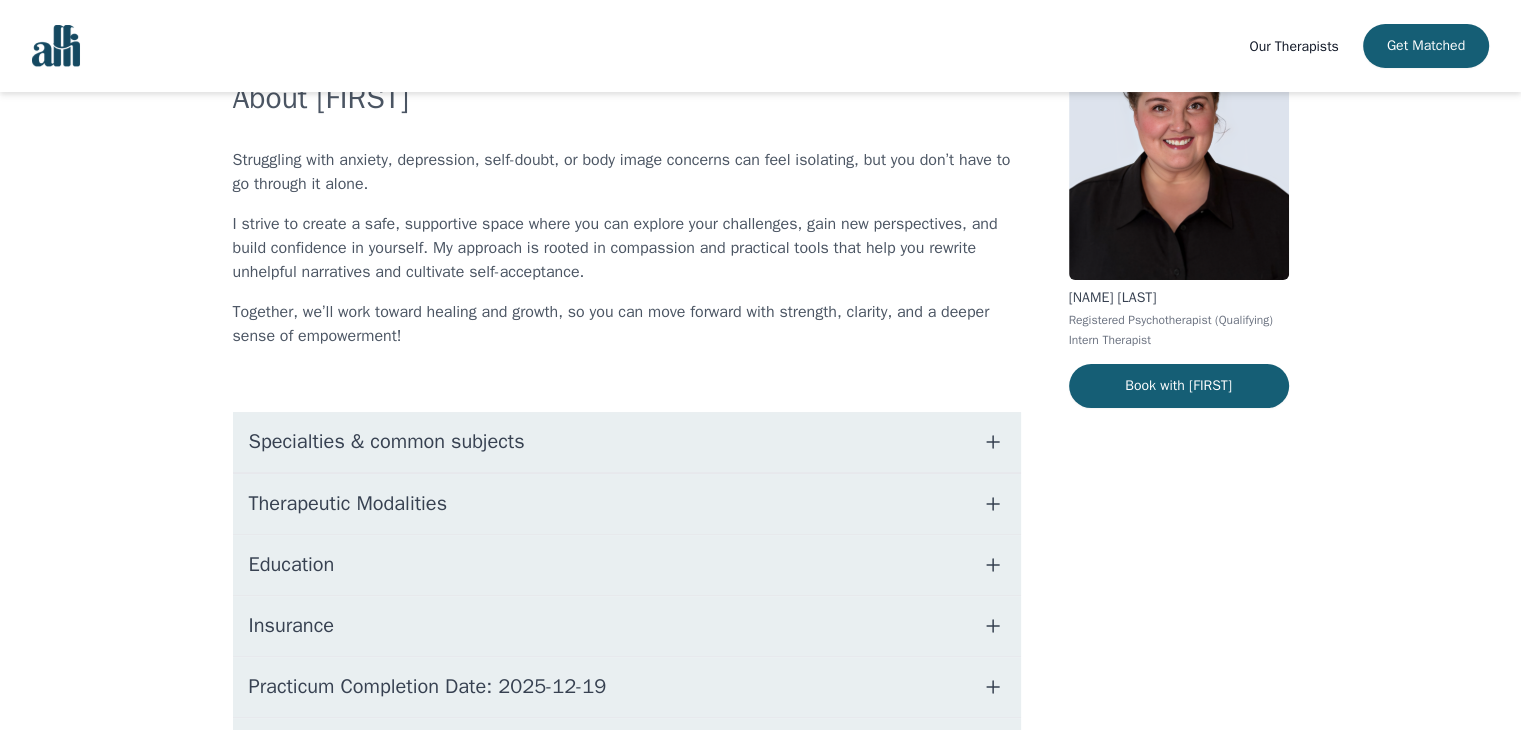 scroll, scrollTop: 0, scrollLeft: 0, axis: both 